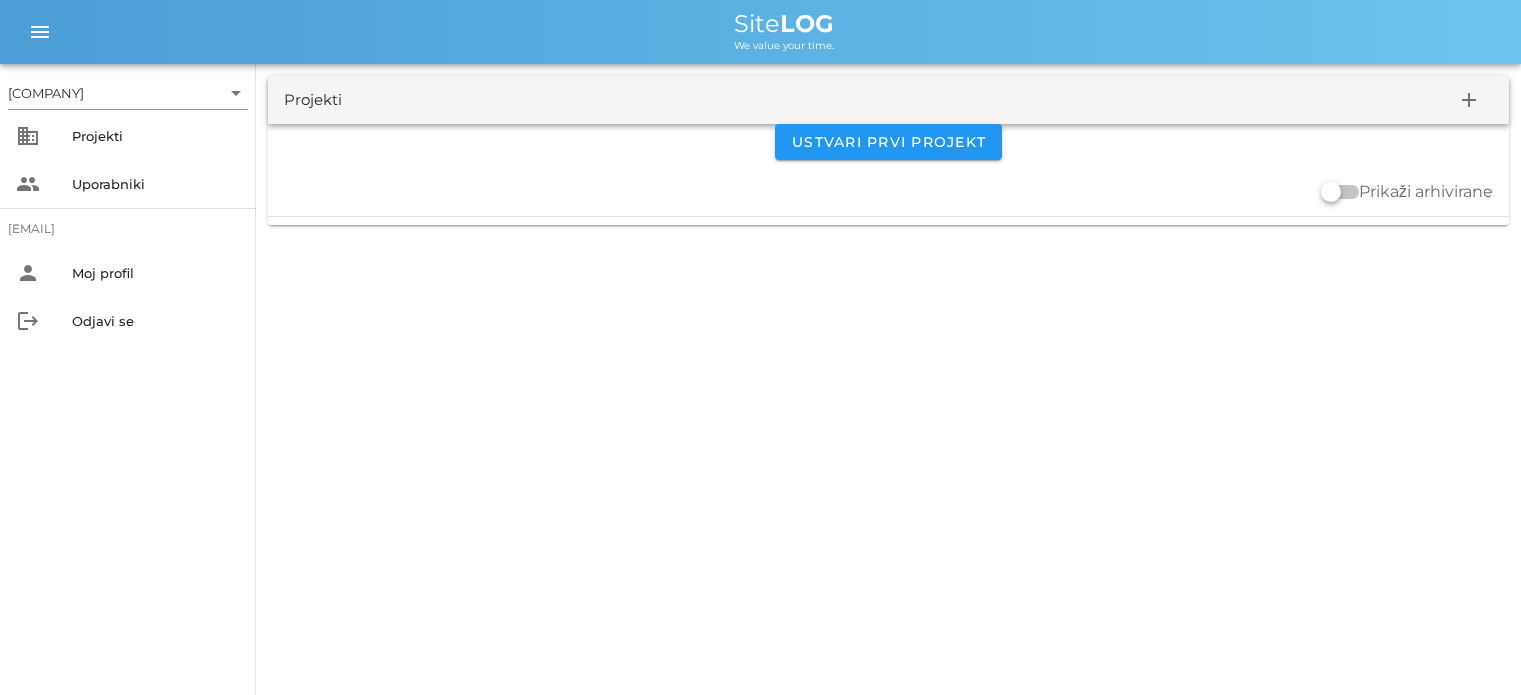 scroll, scrollTop: 0, scrollLeft: 0, axis: both 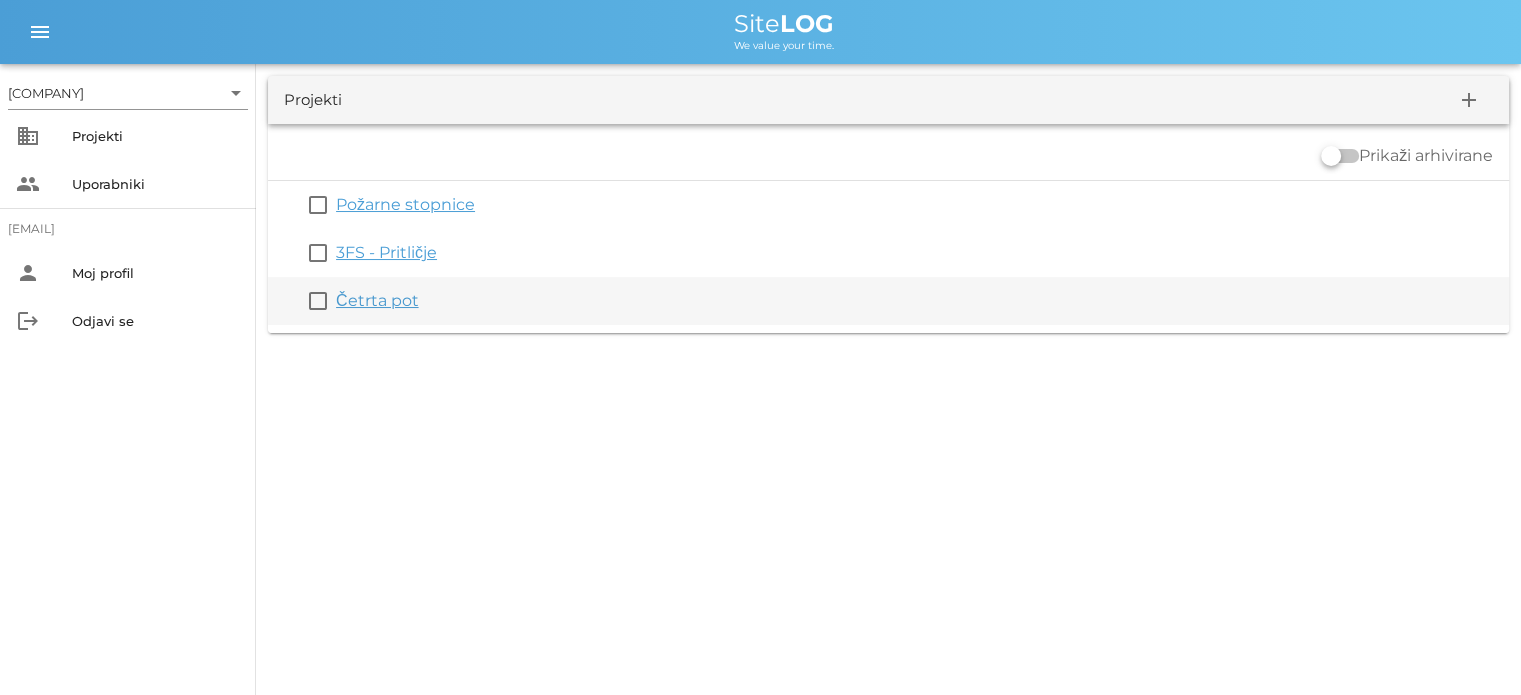 click on "Četrta pot" at bounding box center [377, 300] 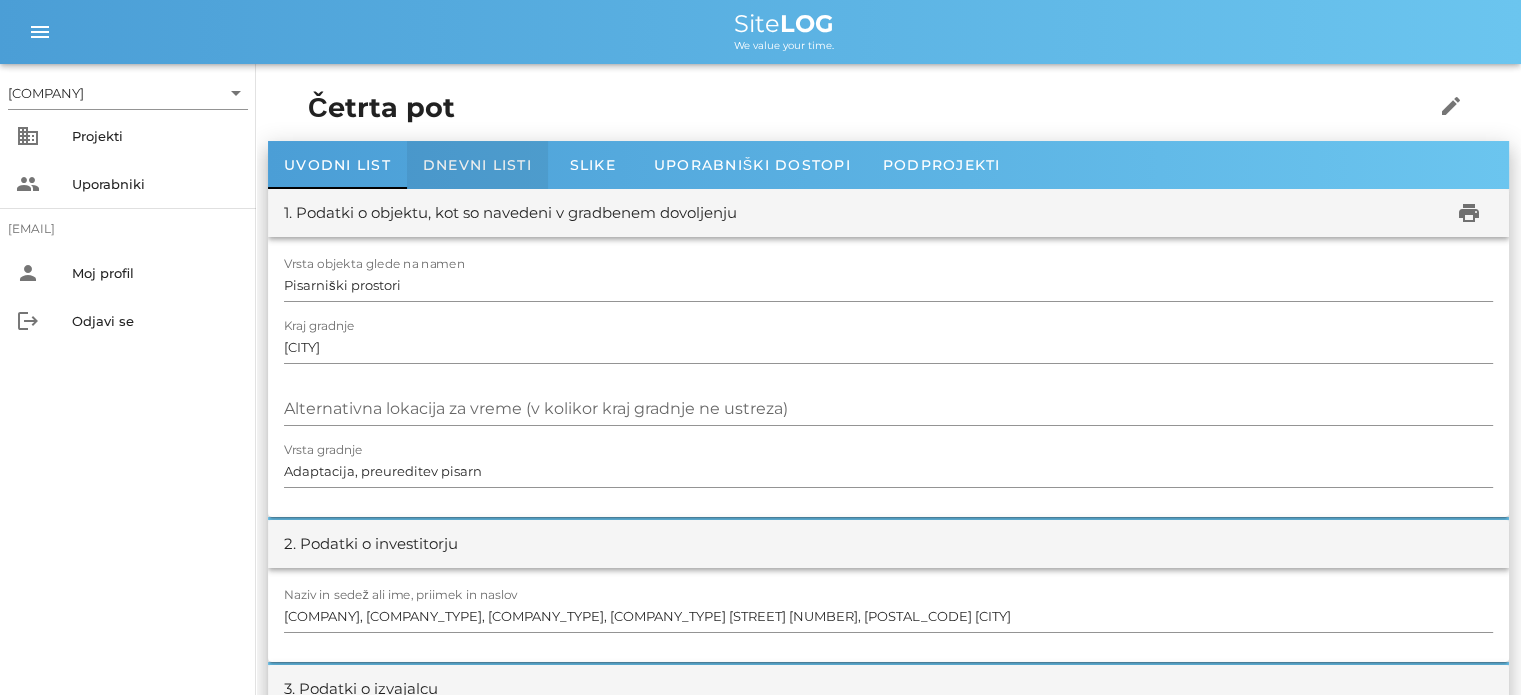 click on "Dnevni listi" at bounding box center [477, 165] 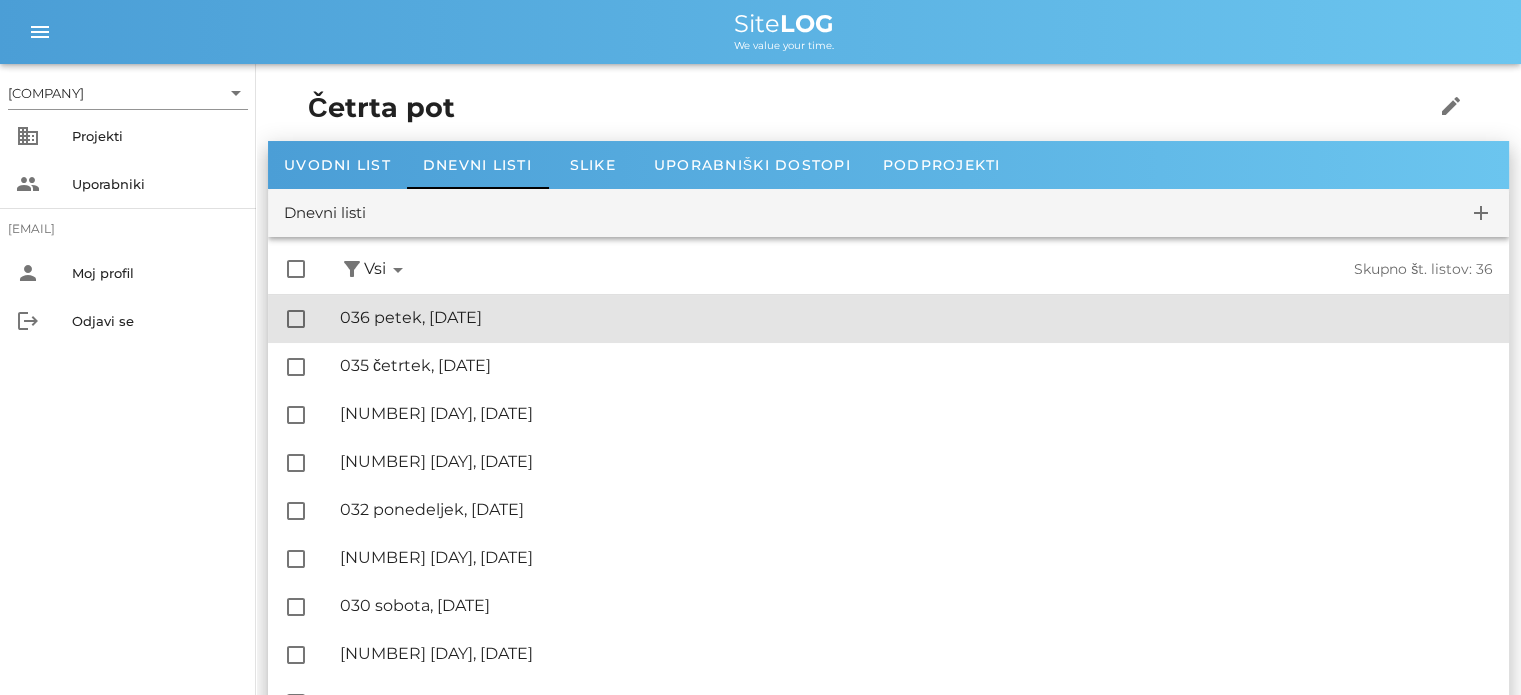 click on "🔏 036 petek, [DATE]" at bounding box center (916, 317) 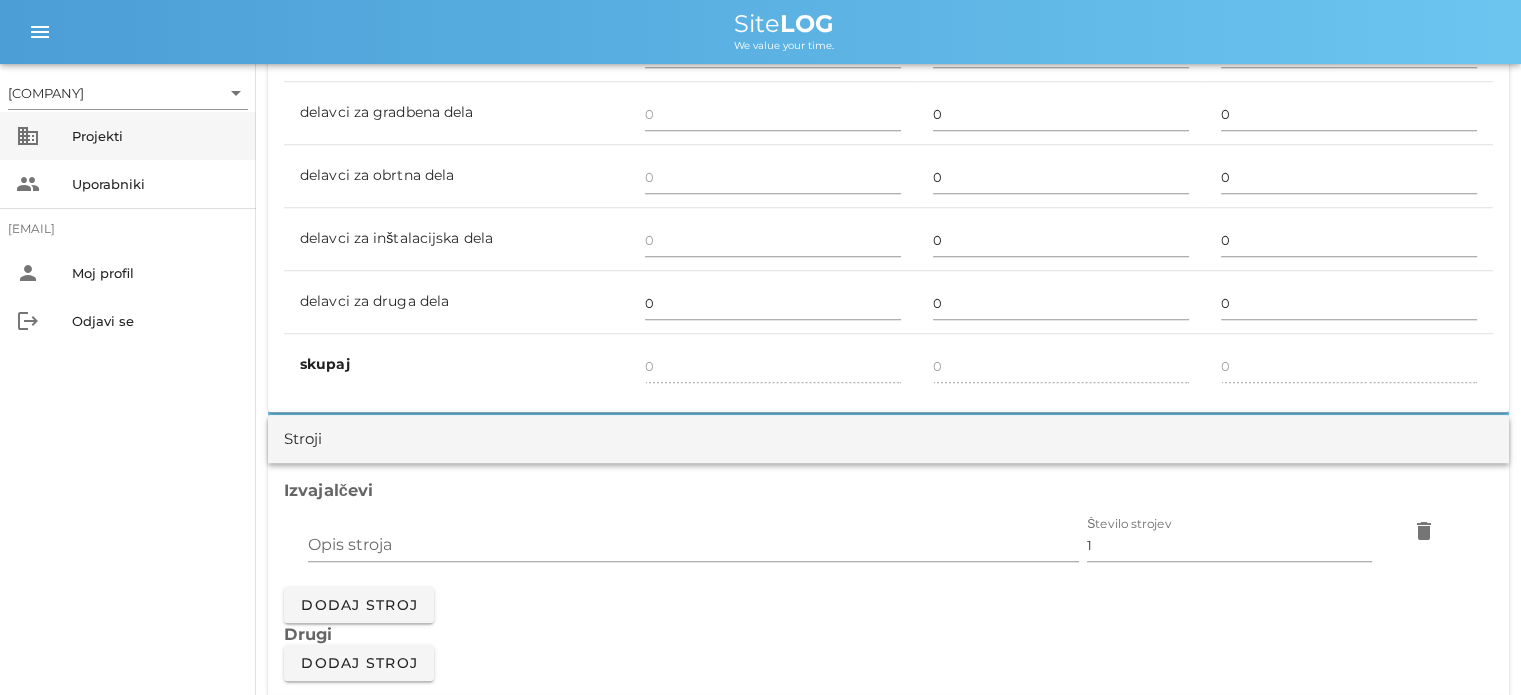scroll, scrollTop: 1300, scrollLeft: 0, axis: vertical 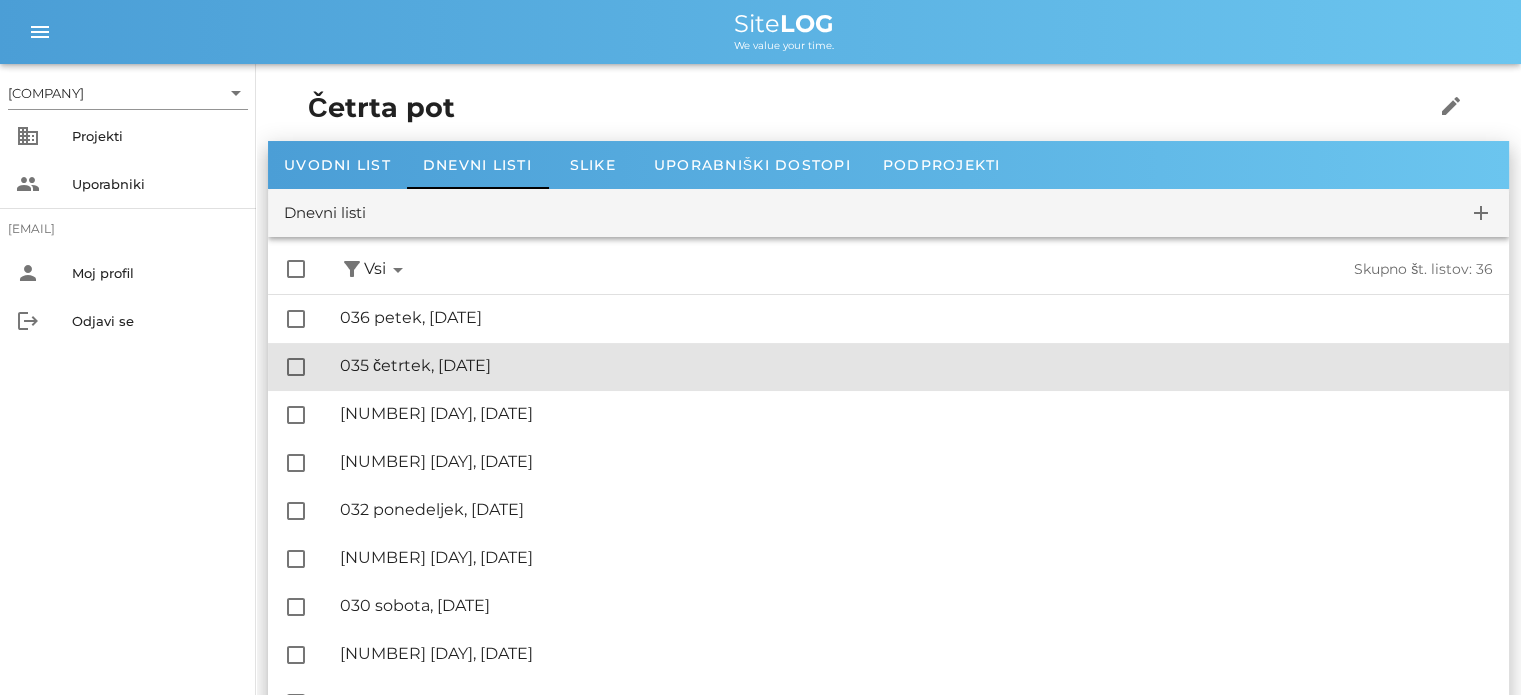 click on "🔏 035 četrtek, [DATE]" at bounding box center (916, 365) 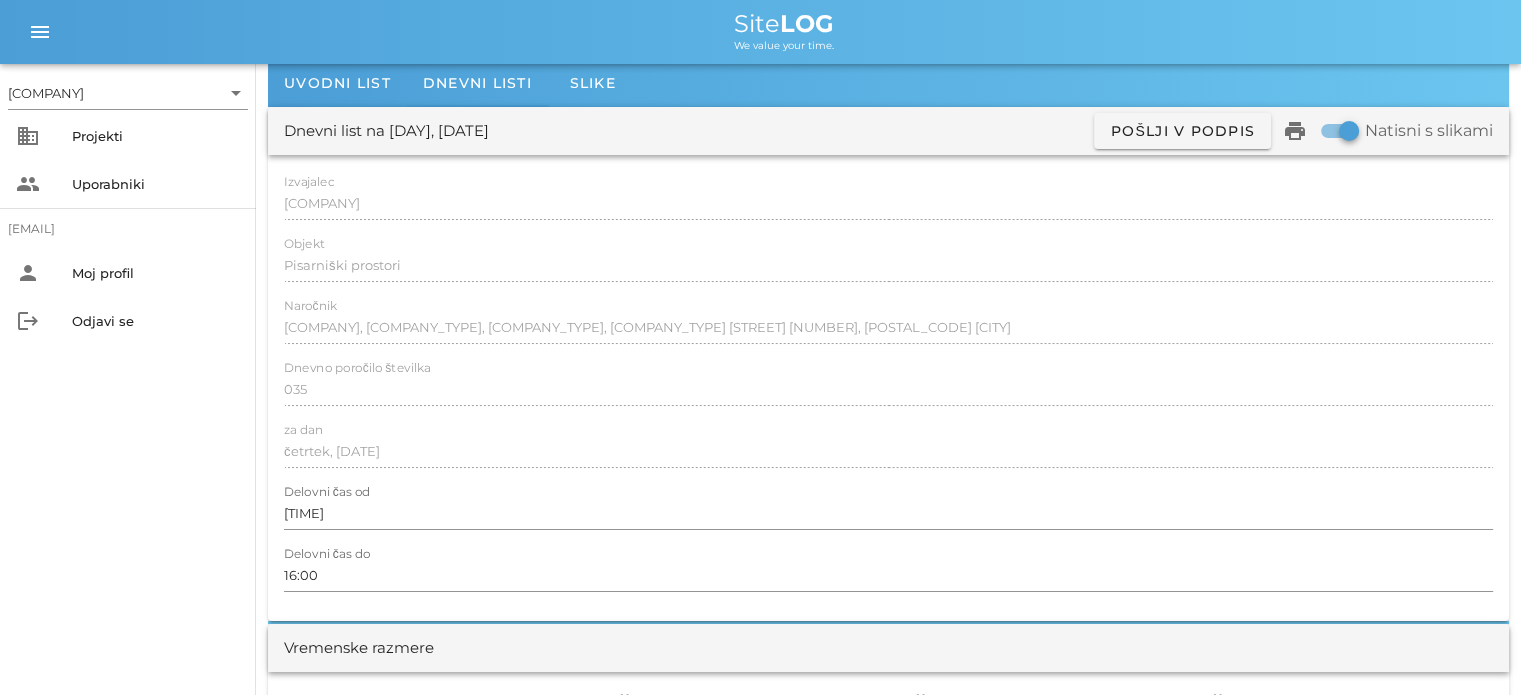 scroll, scrollTop: 0, scrollLeft: 0, axis: both 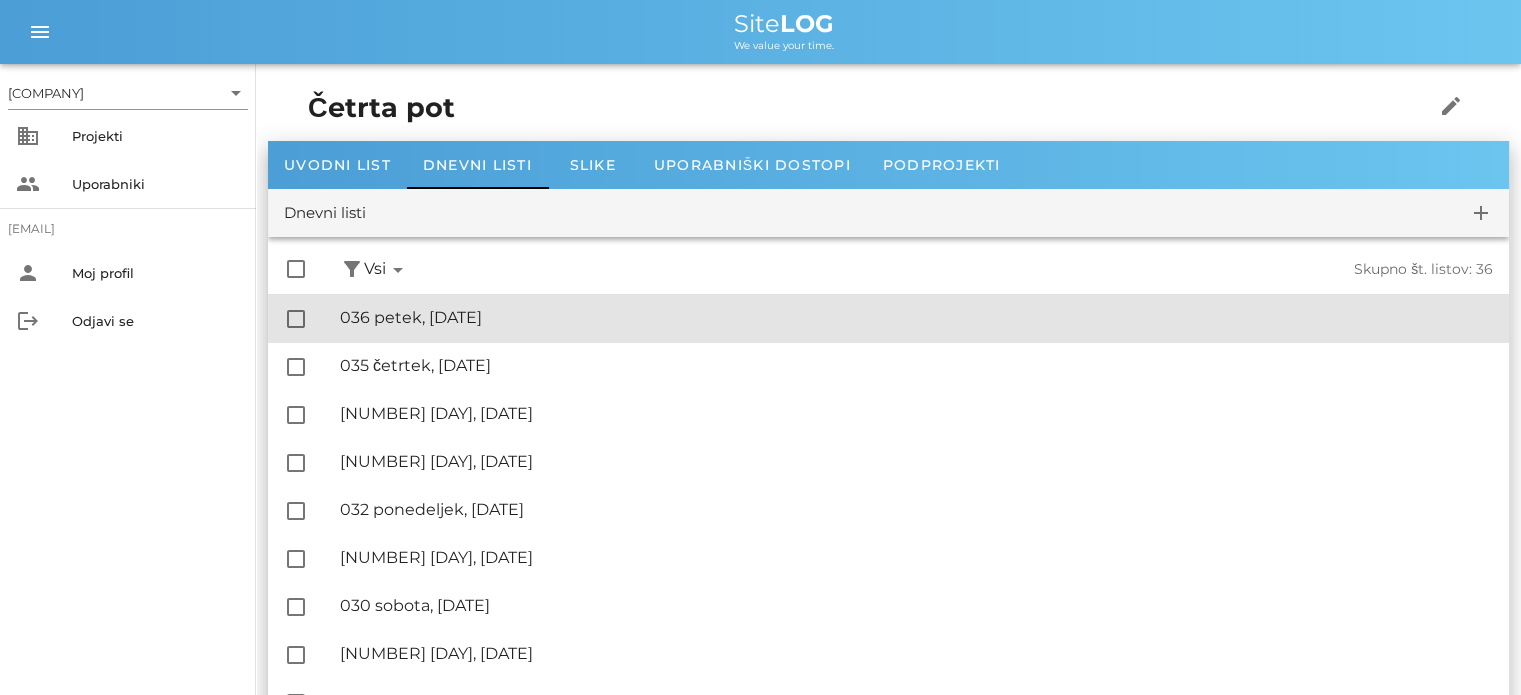 click on "🔏 036 petek, [DATE]" at bounding box center (916, 317) 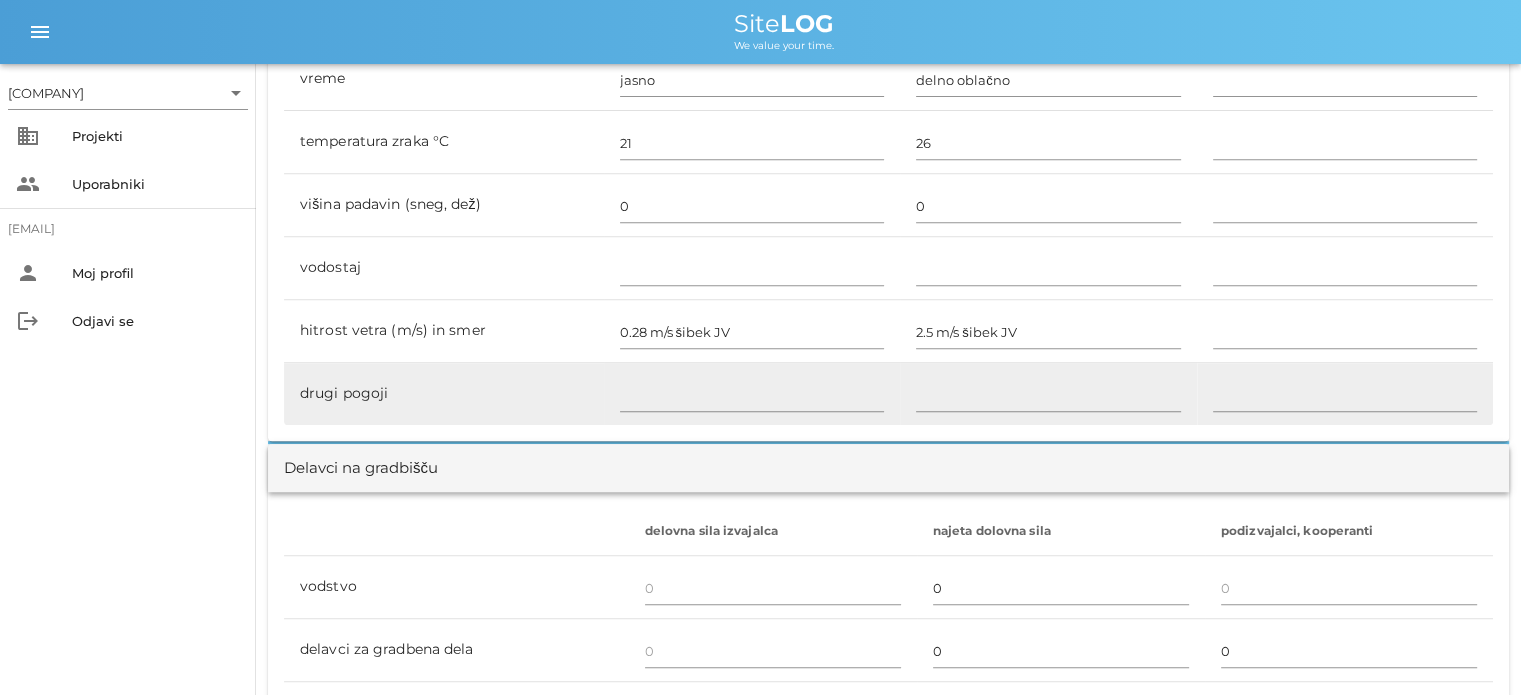 scroll, scrollTop: 900, scrollLeft: 0, axis: vertical 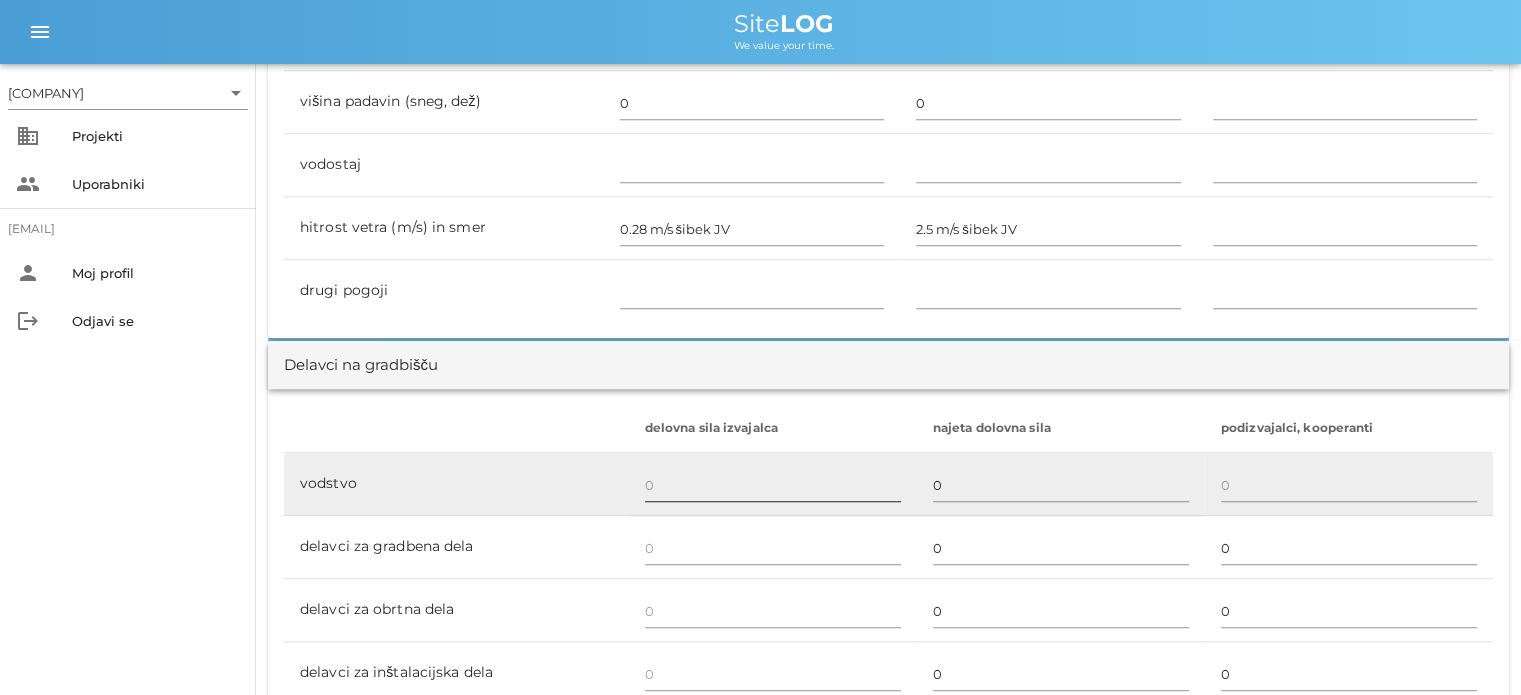 click at bounding box center (773, 485) 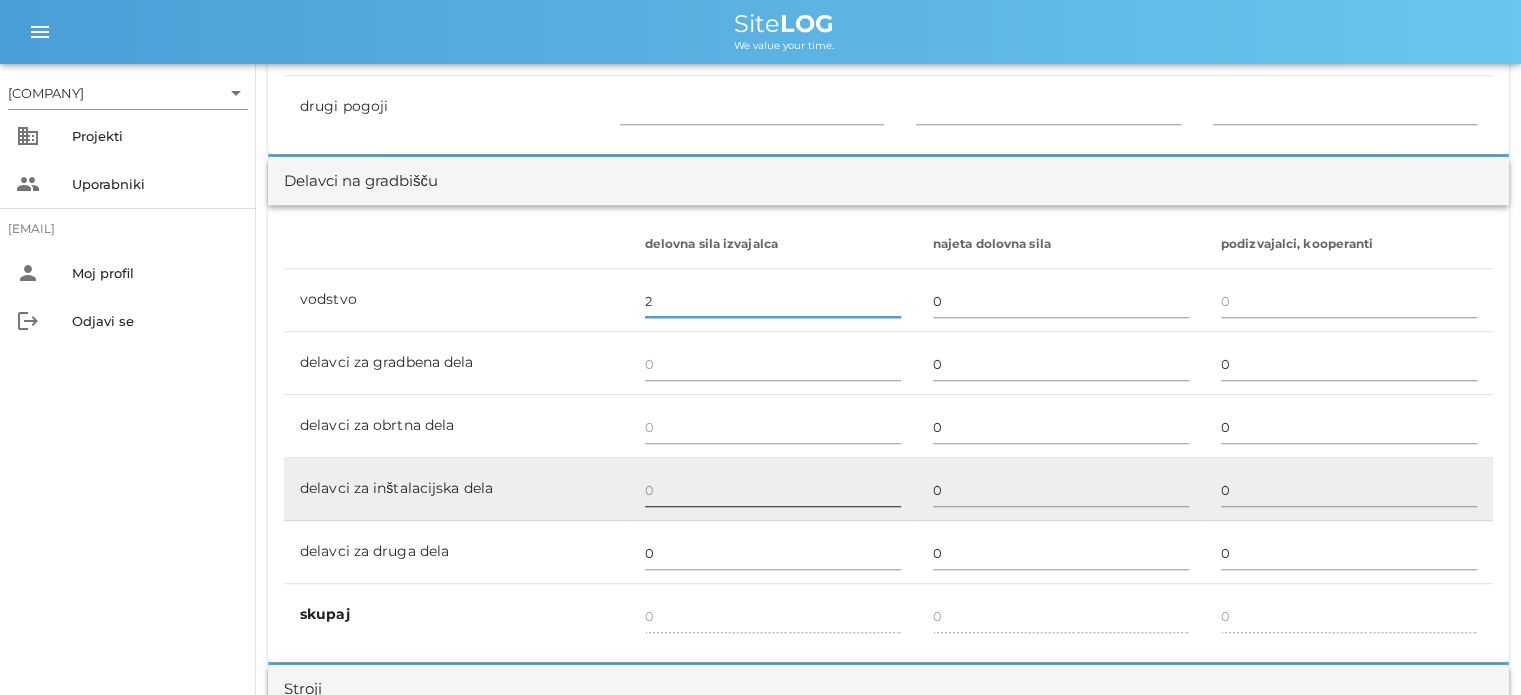 scroll, scrollTop: 1100, scrollLeft: 0, axis: vertical 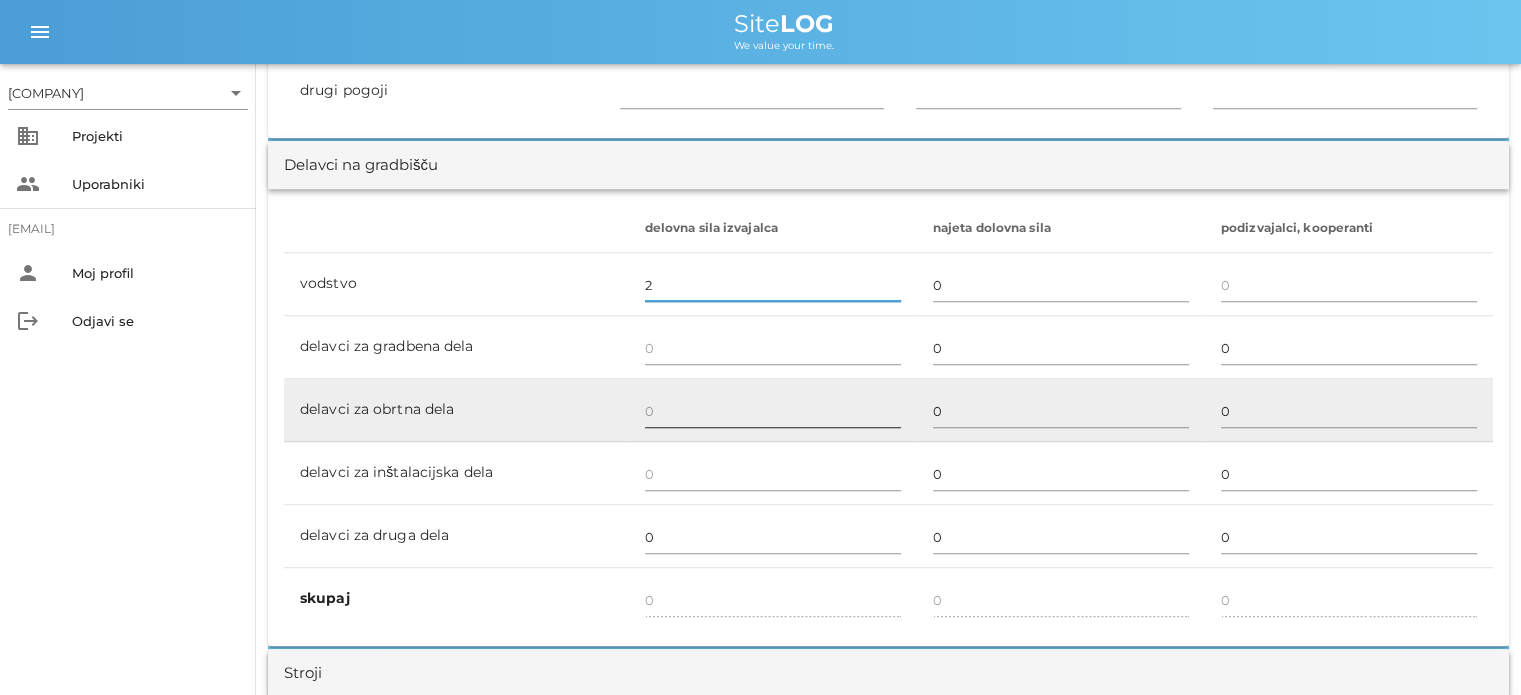type on "2" 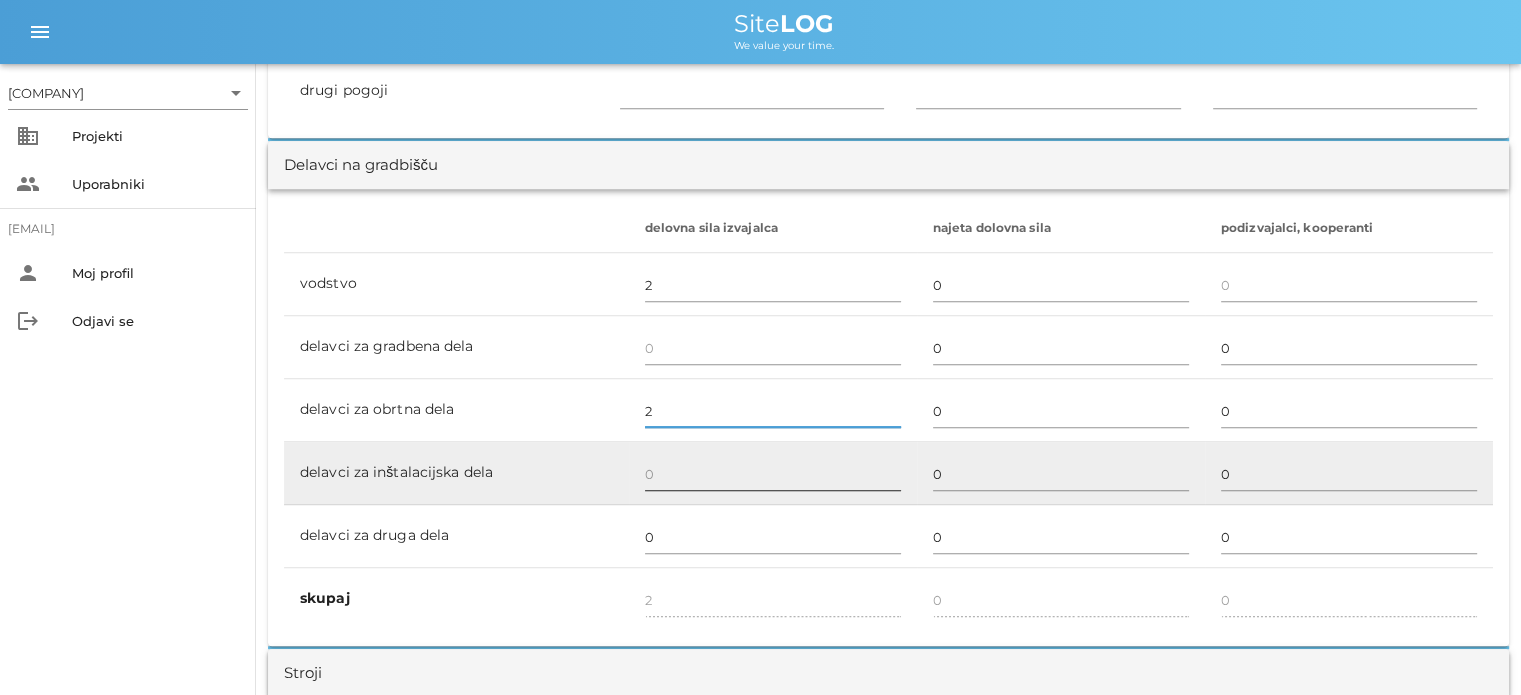 type on "2" 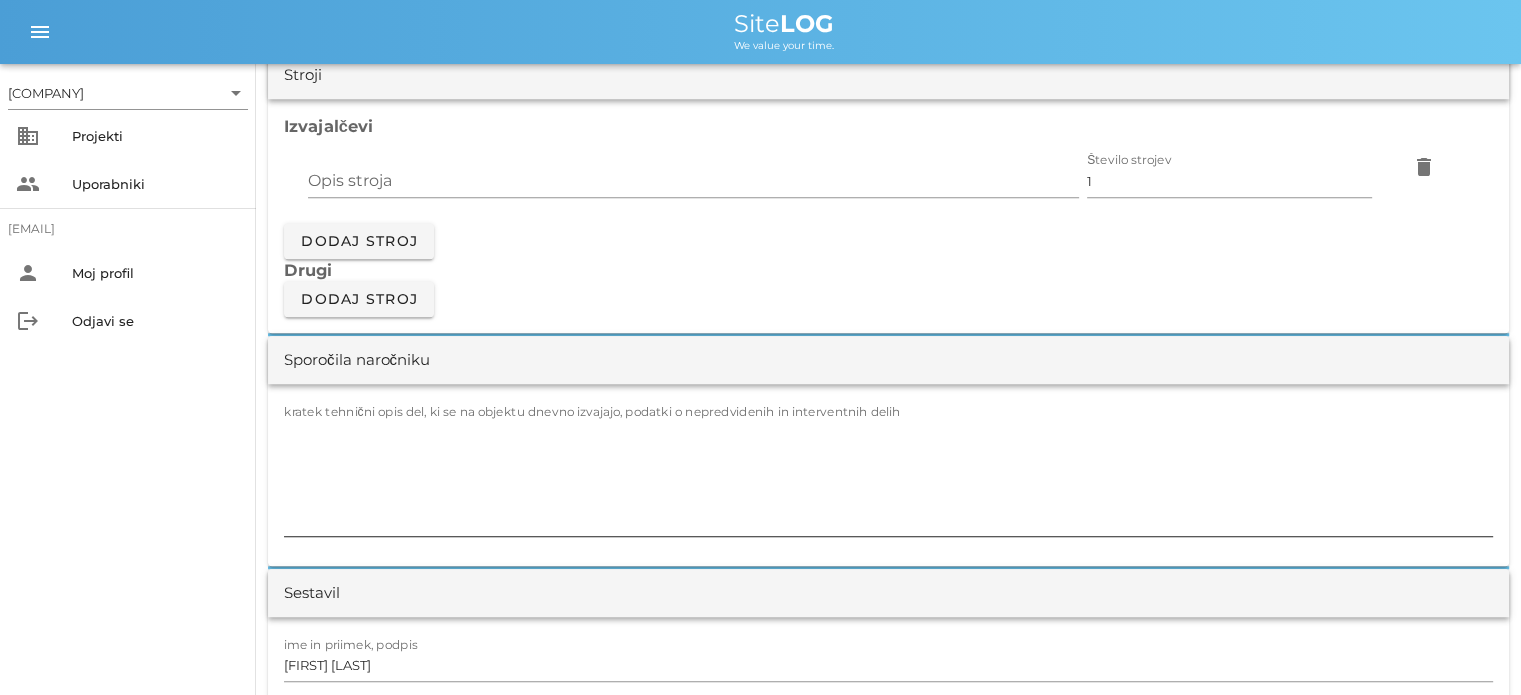 scroll, scrollTop: 1700, scrollLeft: 0, axis: vertical 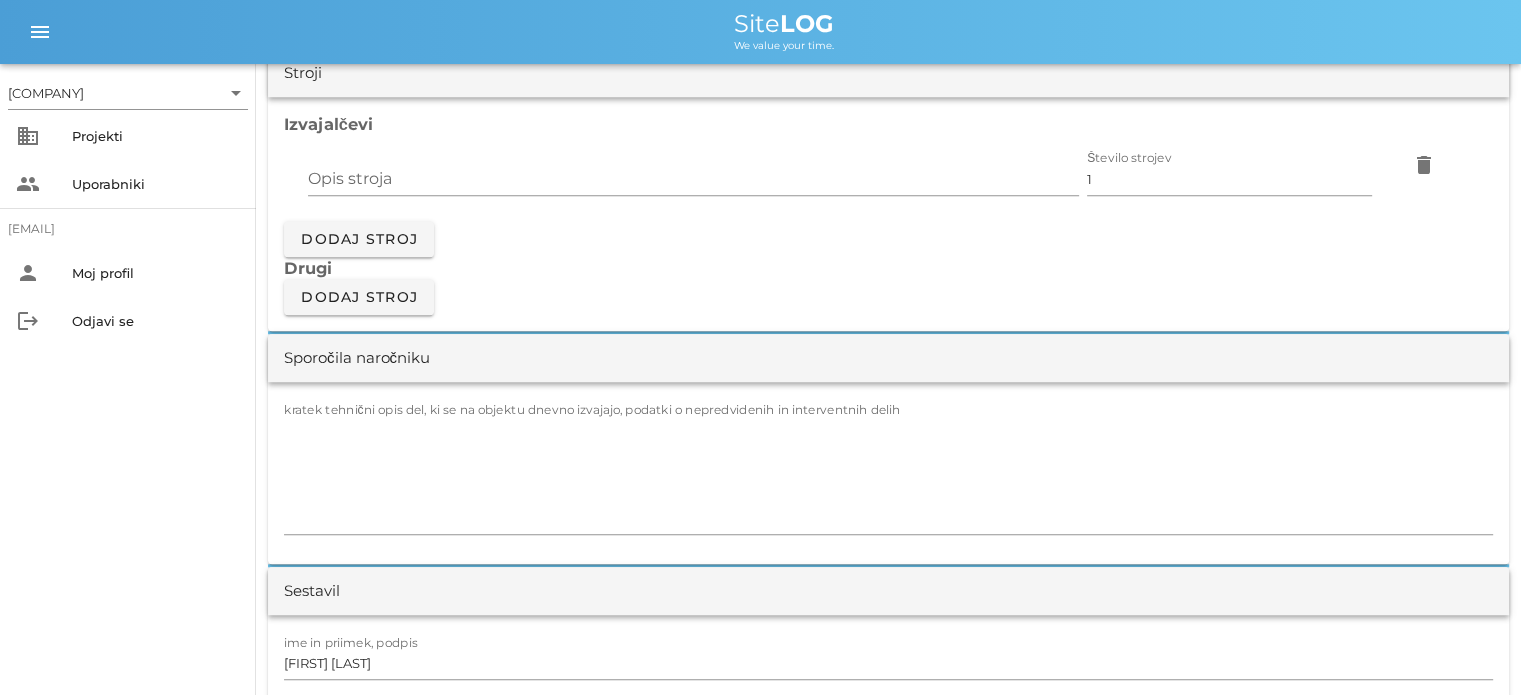 type on "1" 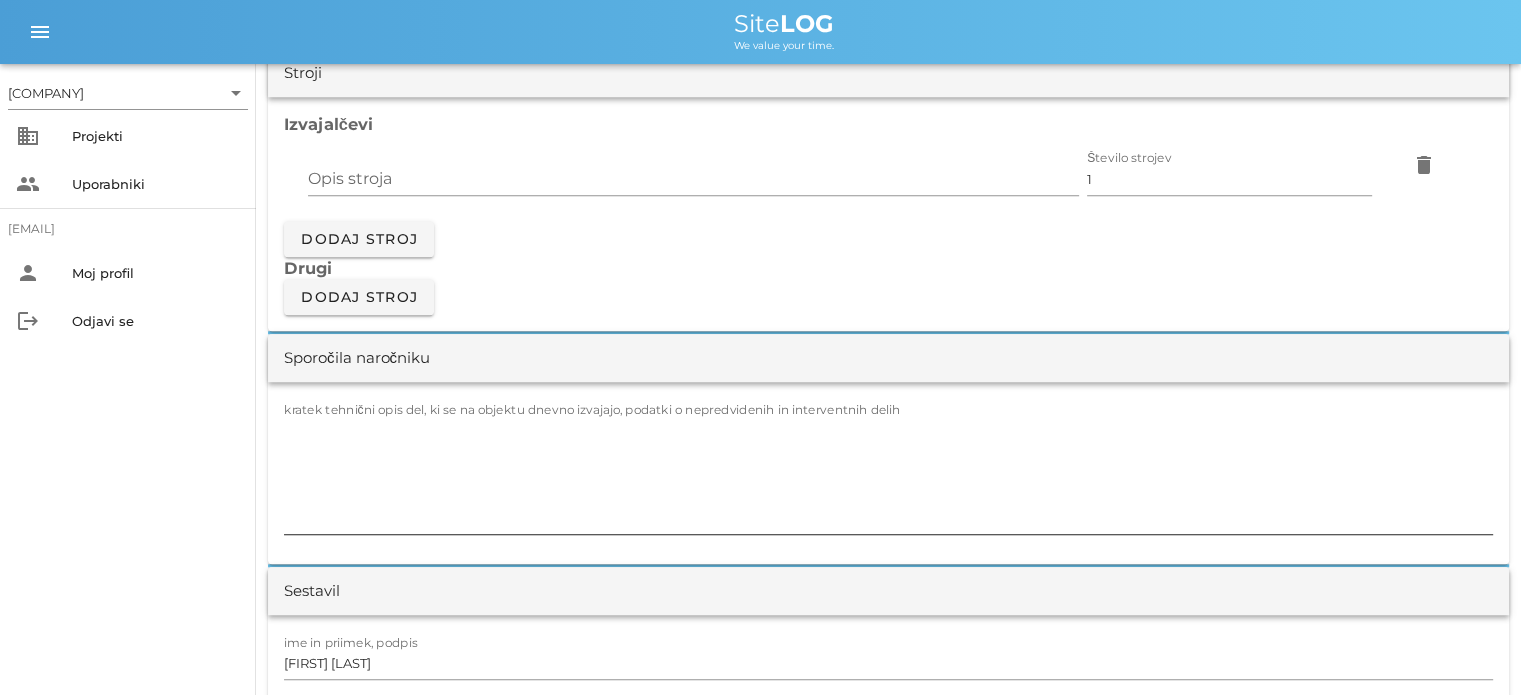 click on "kratek tehnični opis del, ki se na objektu dnevno izvajajo, podatki o nepredvidenih in interventnih delih" at bounding box center [592, 409] 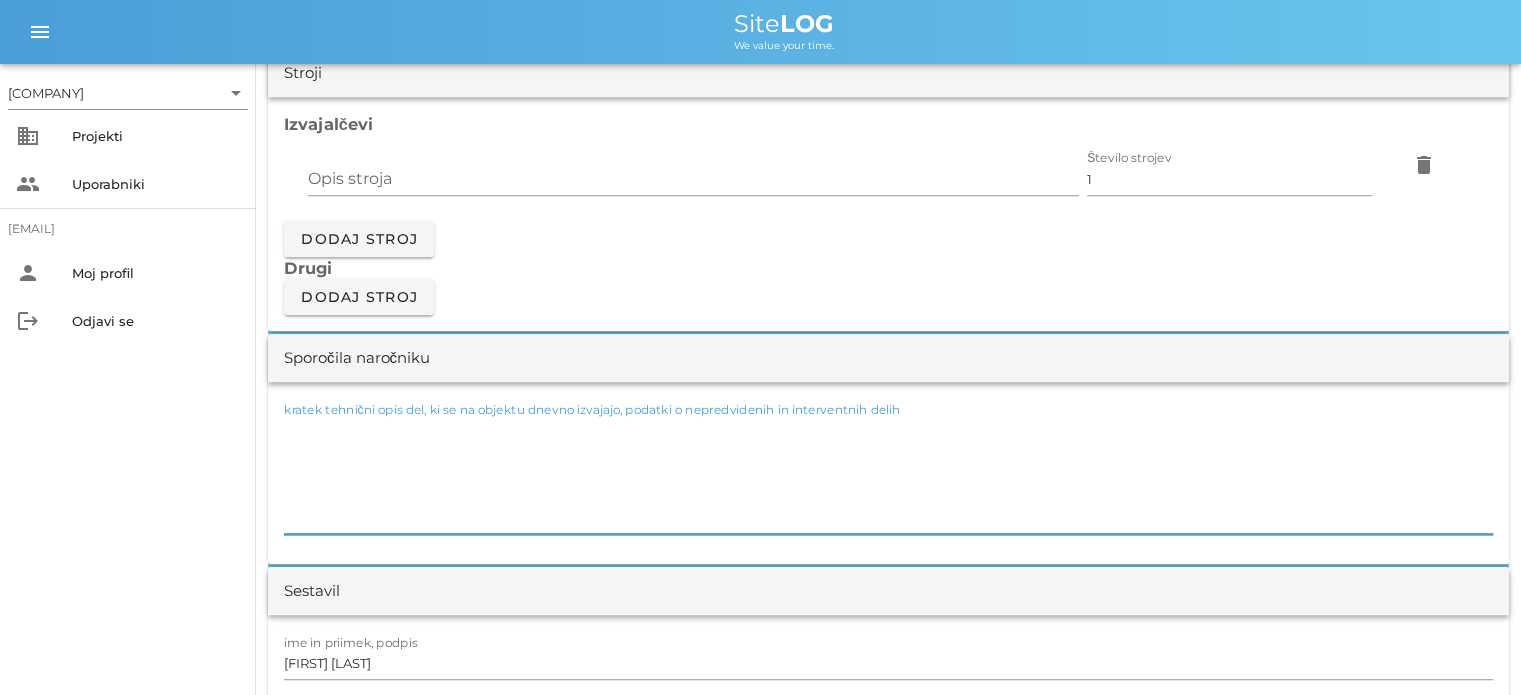 click on "kratek tehnični opis del, ki se na objektu dnevno izvajajo, podatki o nepredvidenih in interventnih delih" at bounding box center (592, 409) 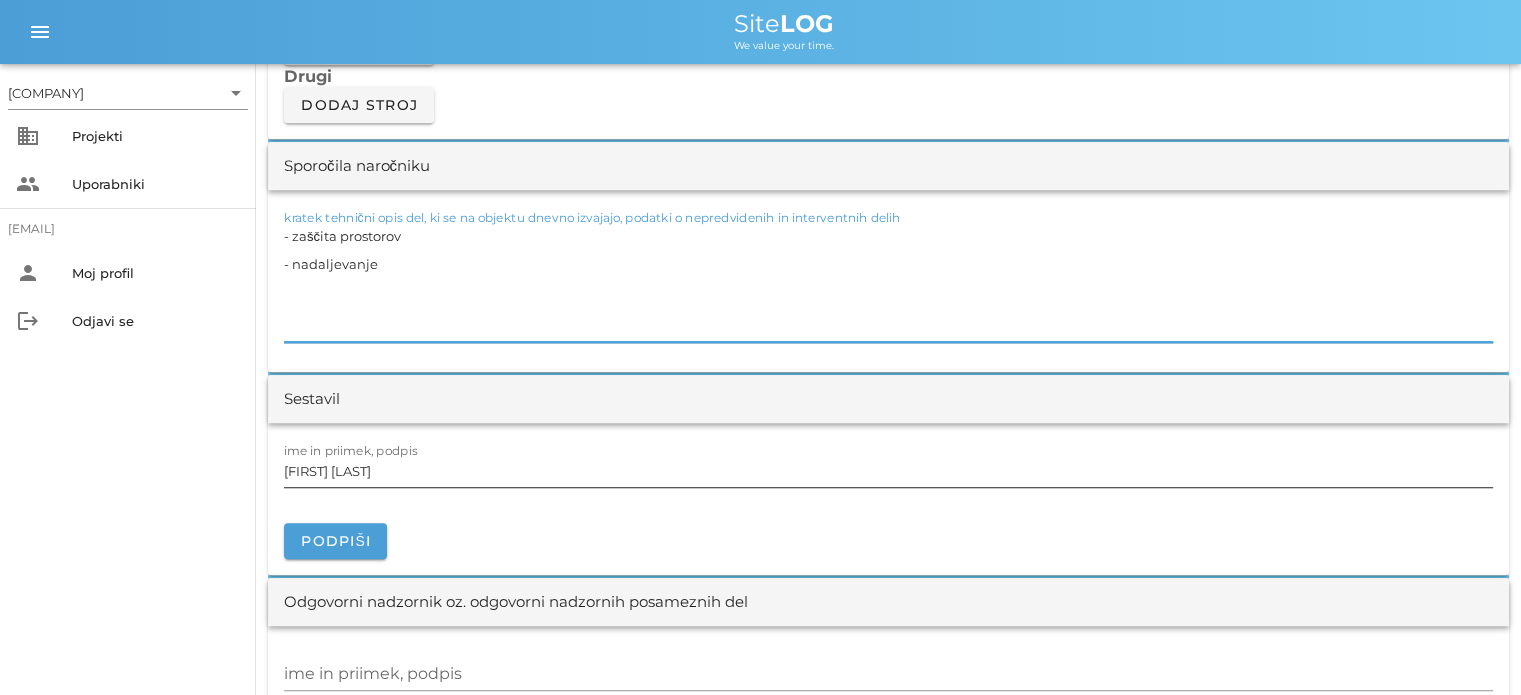 scroll, scrollTop: 1800, scrollLeft: 0, axis: vertical 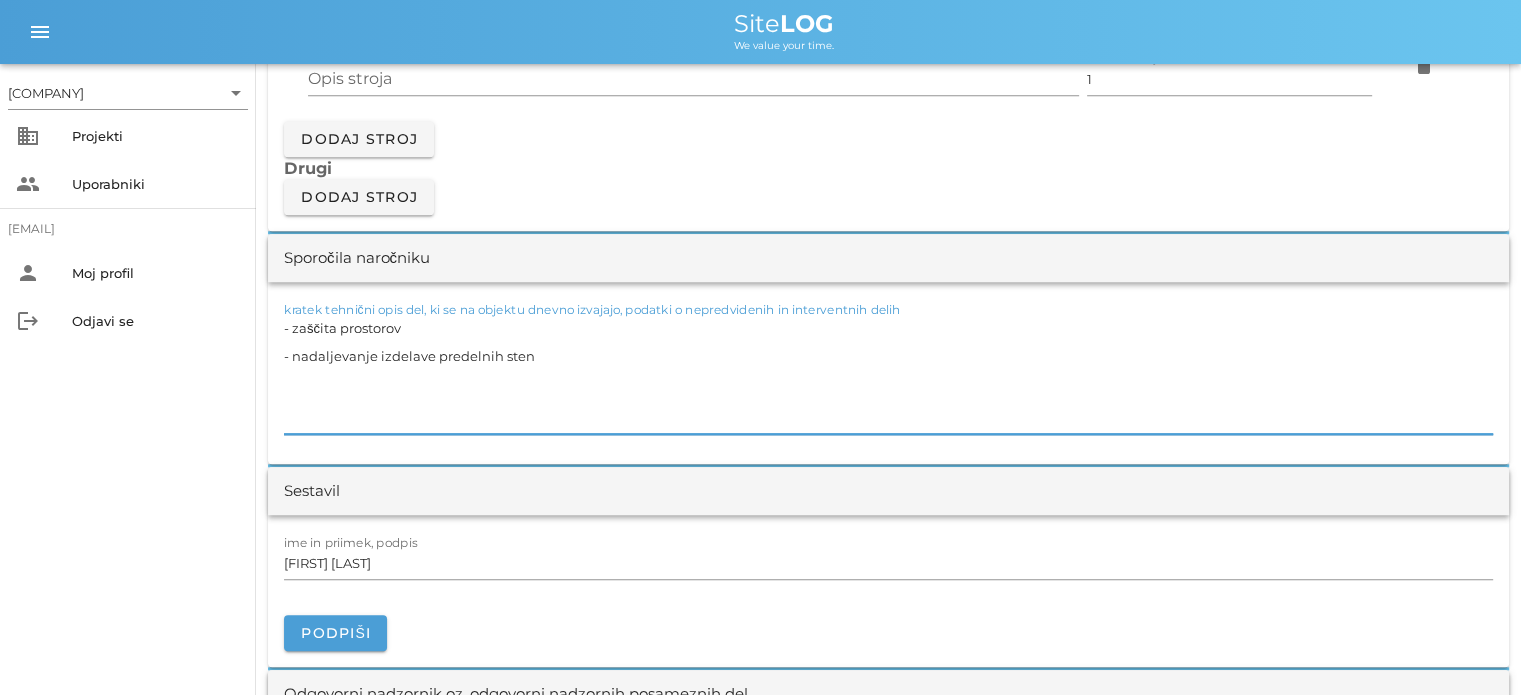 type on "- zaščita prostorov
- nadaljevanje izdelave predelnih sten" 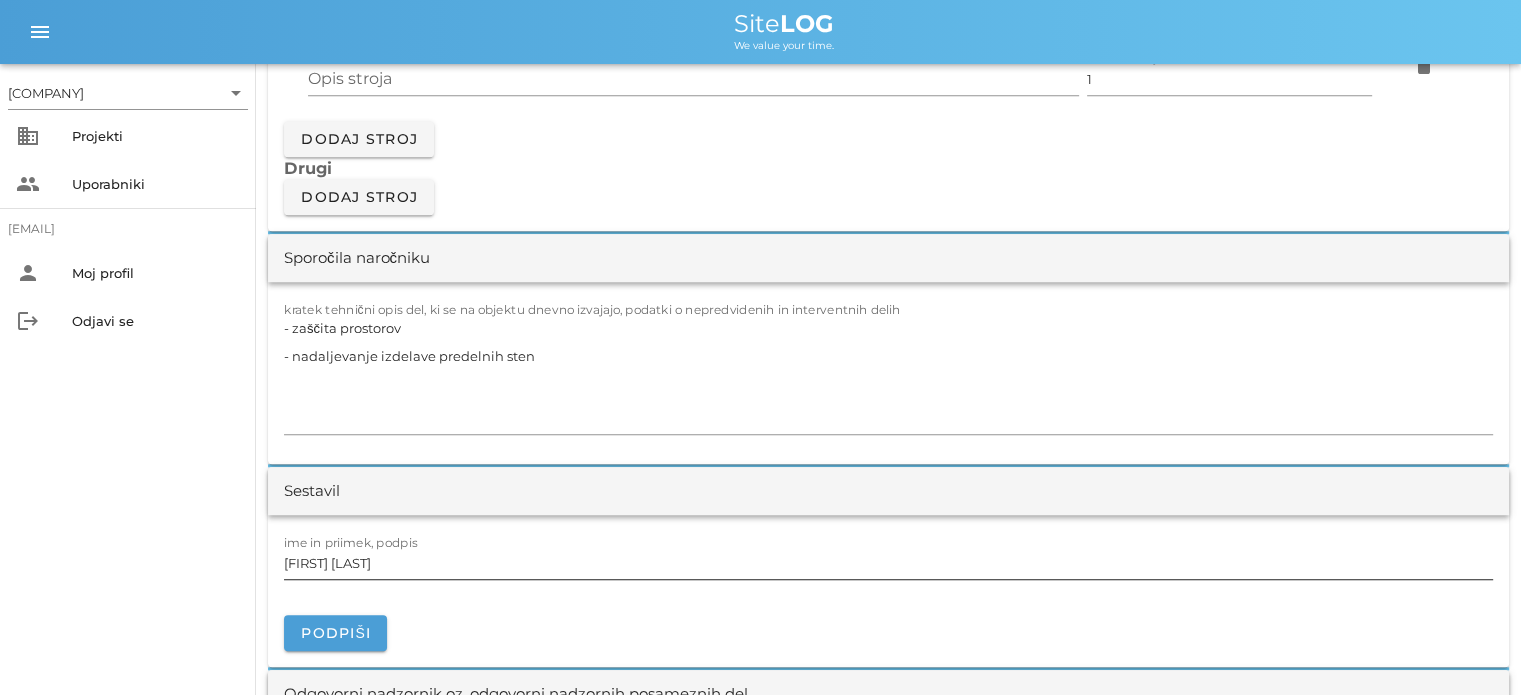click on "[FIRST] [LAST]" at bounding box center [888, 563] 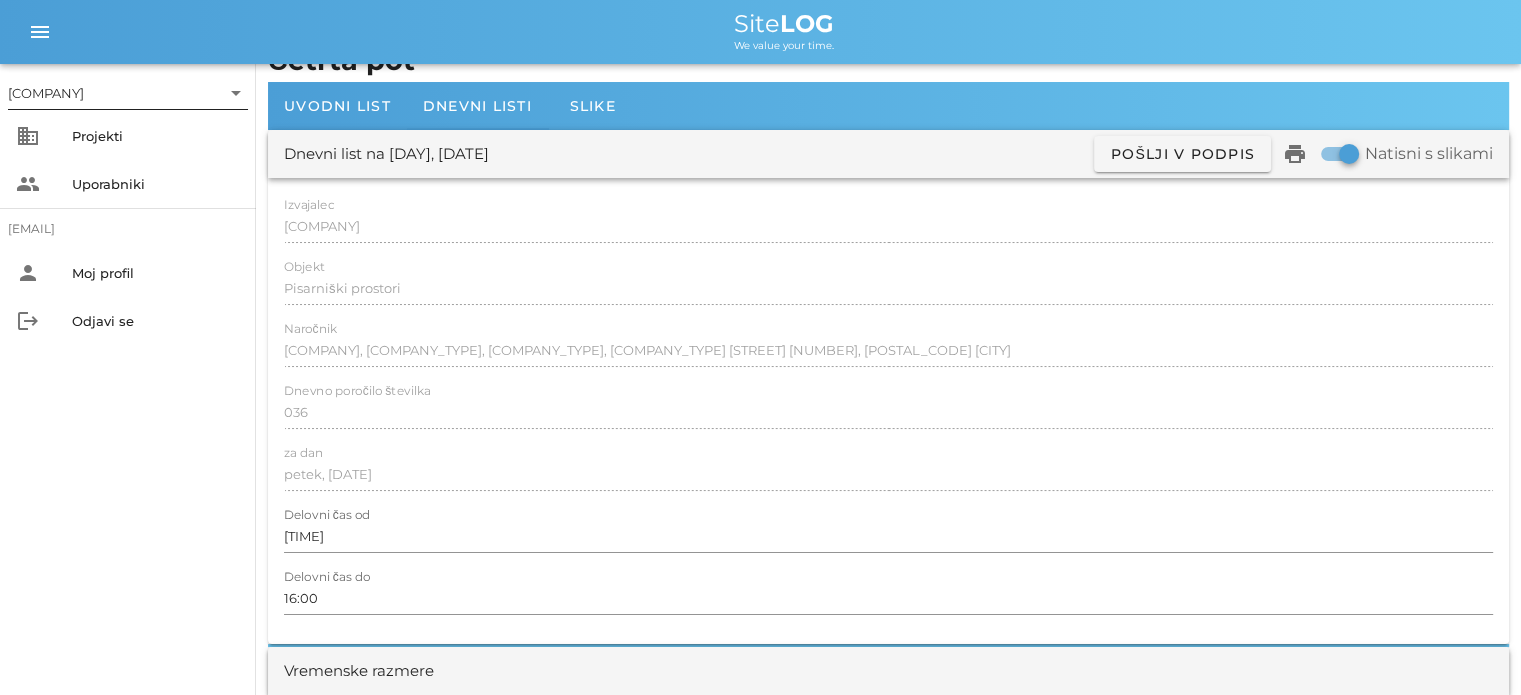 scroll, scrollTop: 0, scrollLeft: 0, axis: both 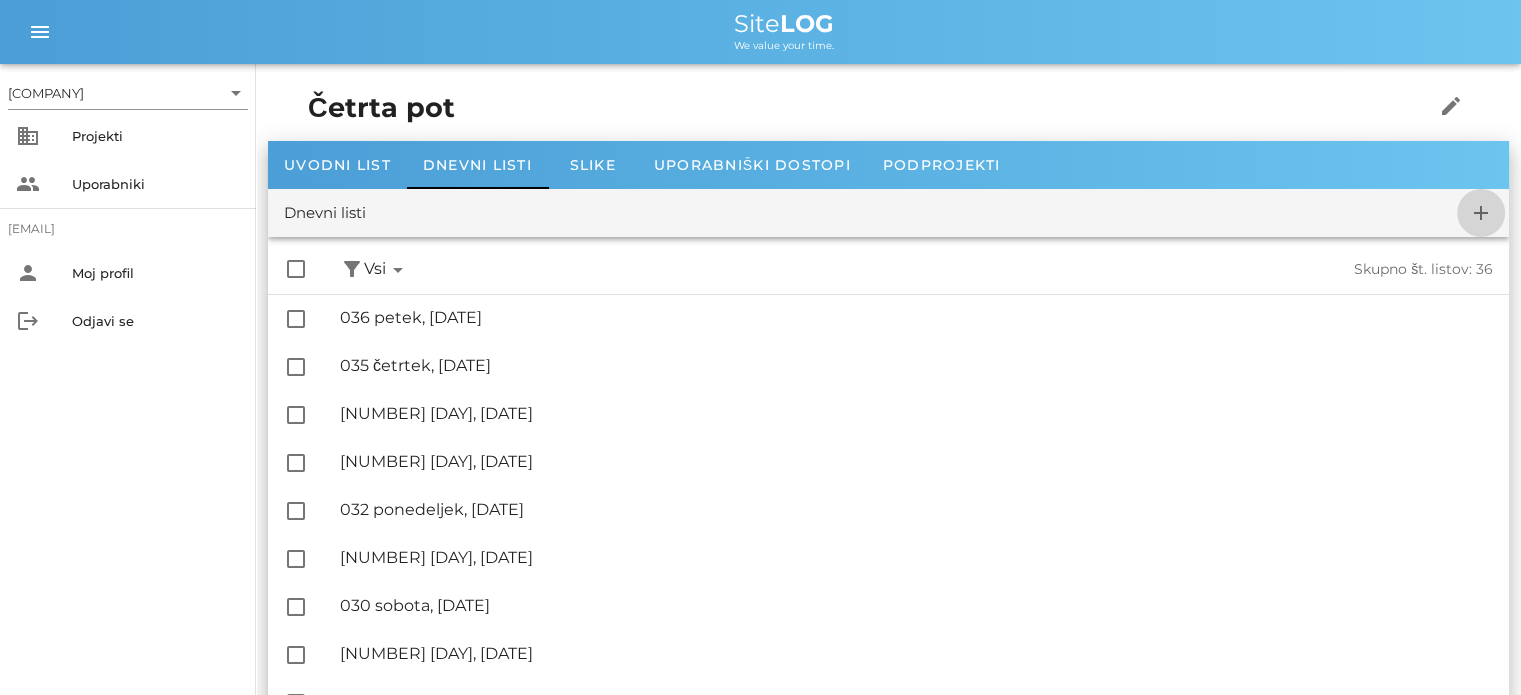 click on "add" at bounding box center [1481, 213] 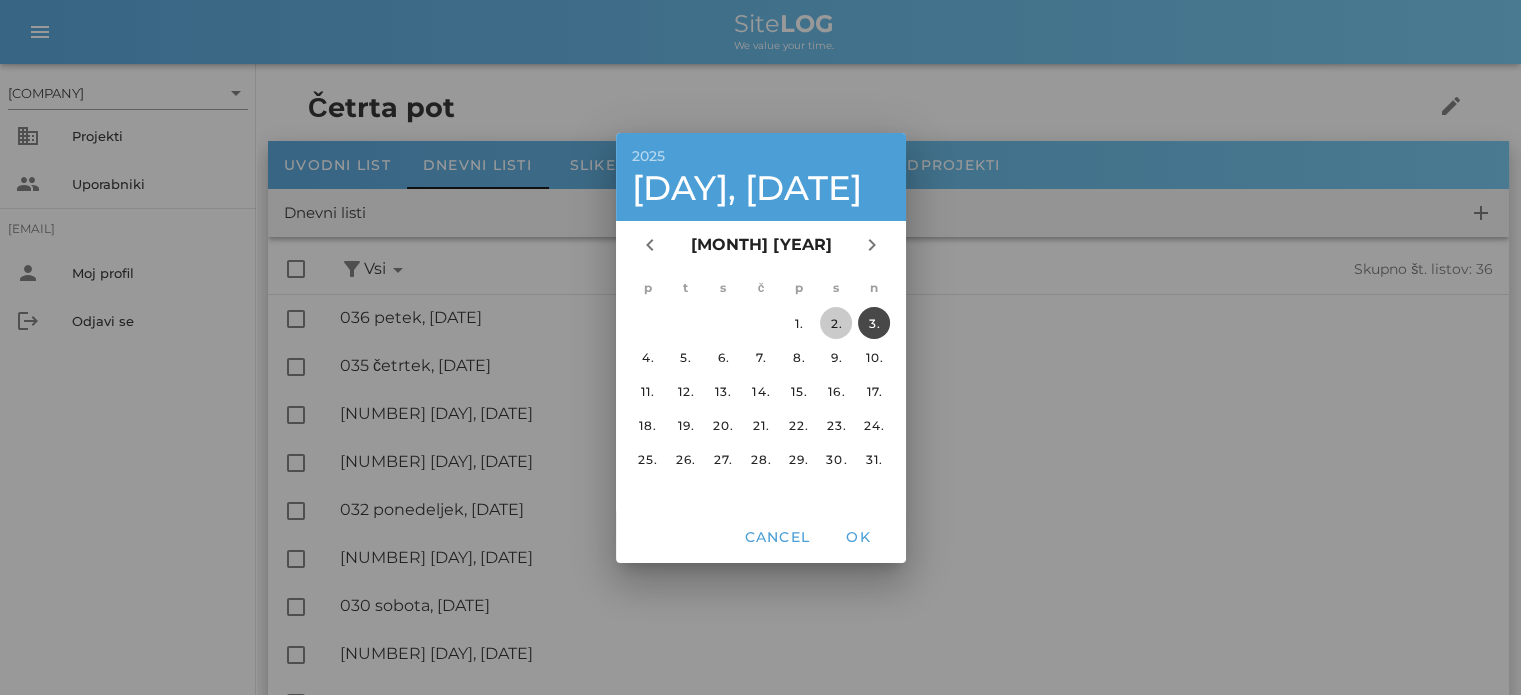 click on "2." at bounding box center (836, 322) 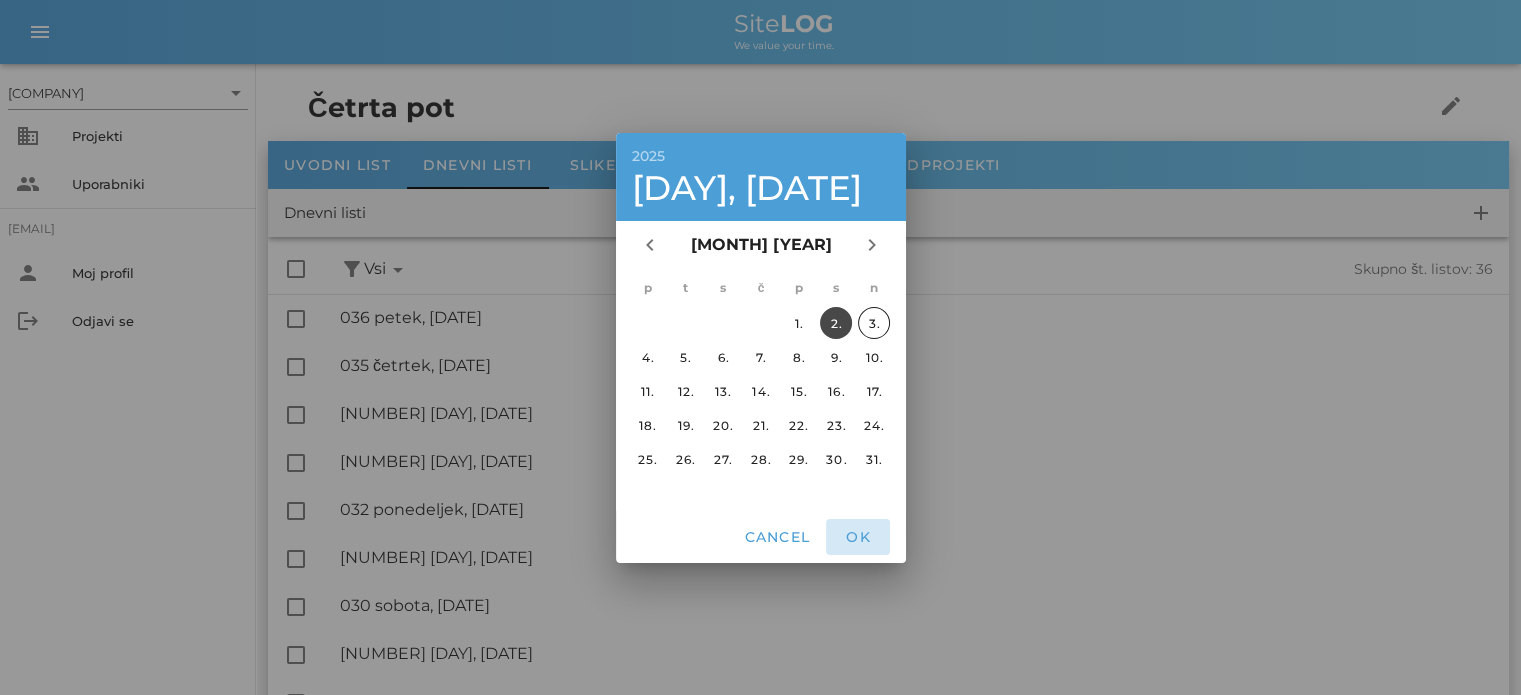 click on "OK" at bounding box center (858, 537) 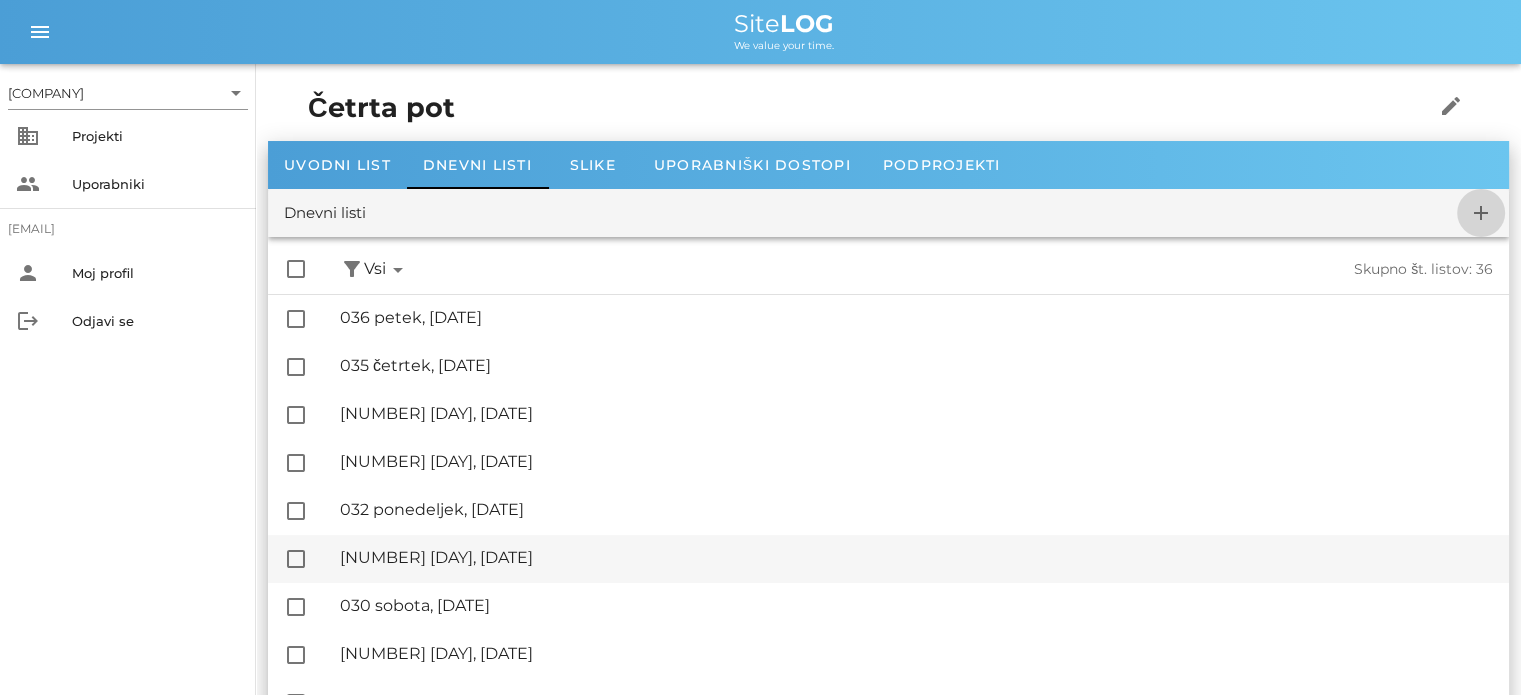 checkbox on "false" 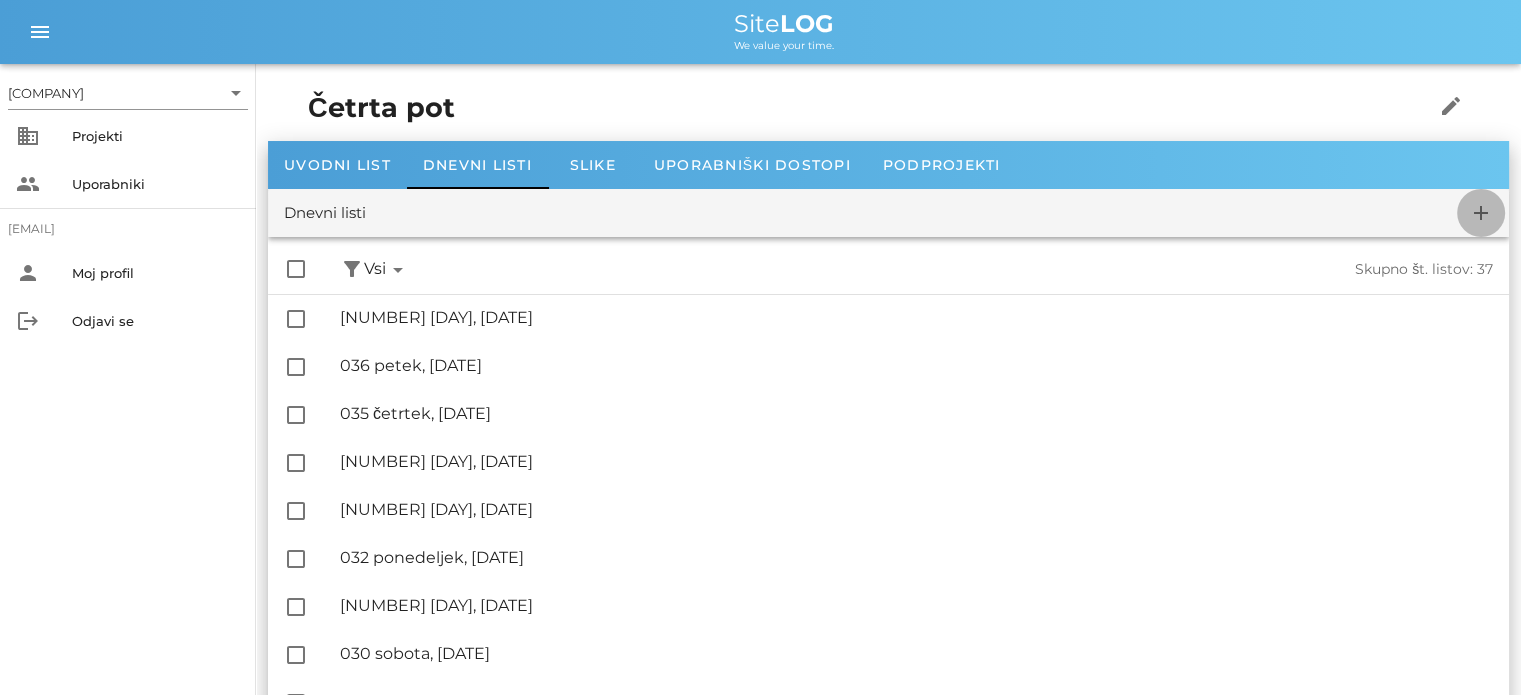 click on "add" at bounding box center (1481, 213) 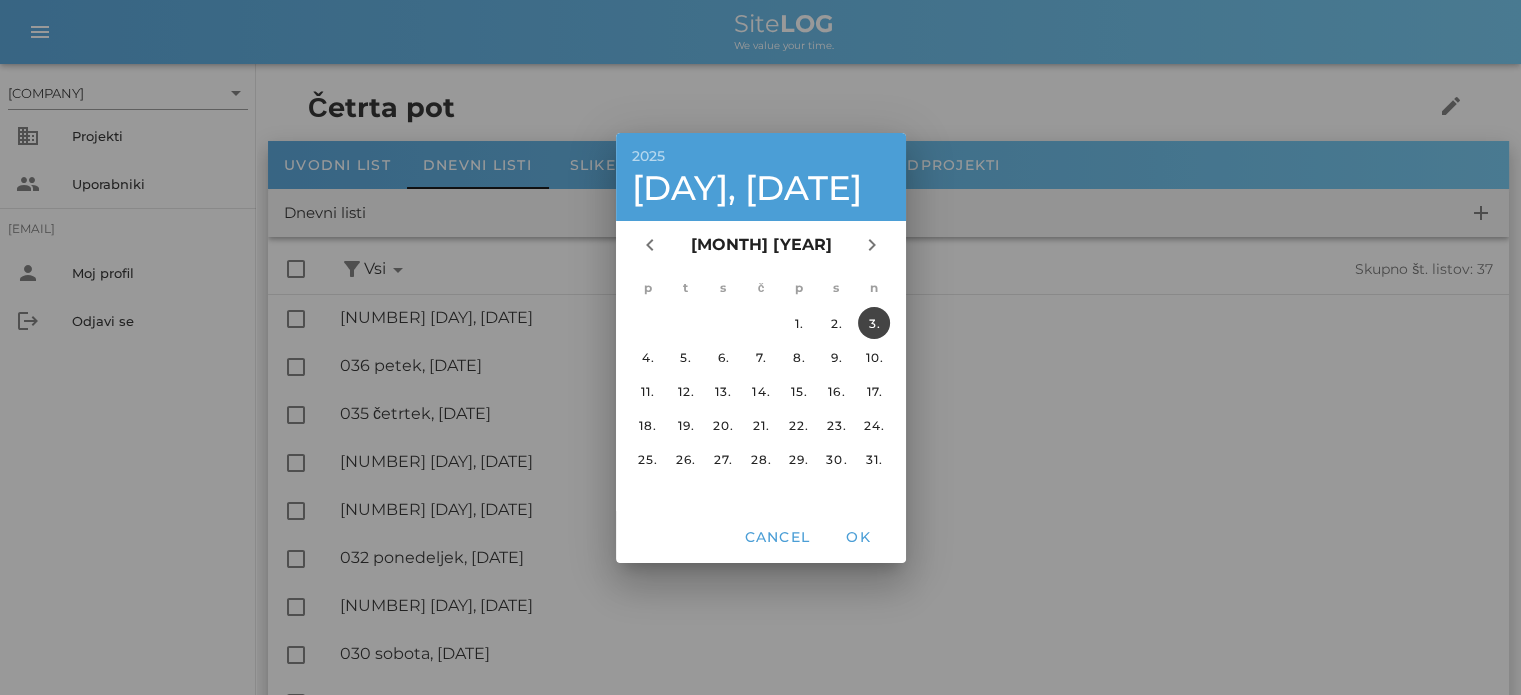 click on "3." at bounding box center [874, 322] 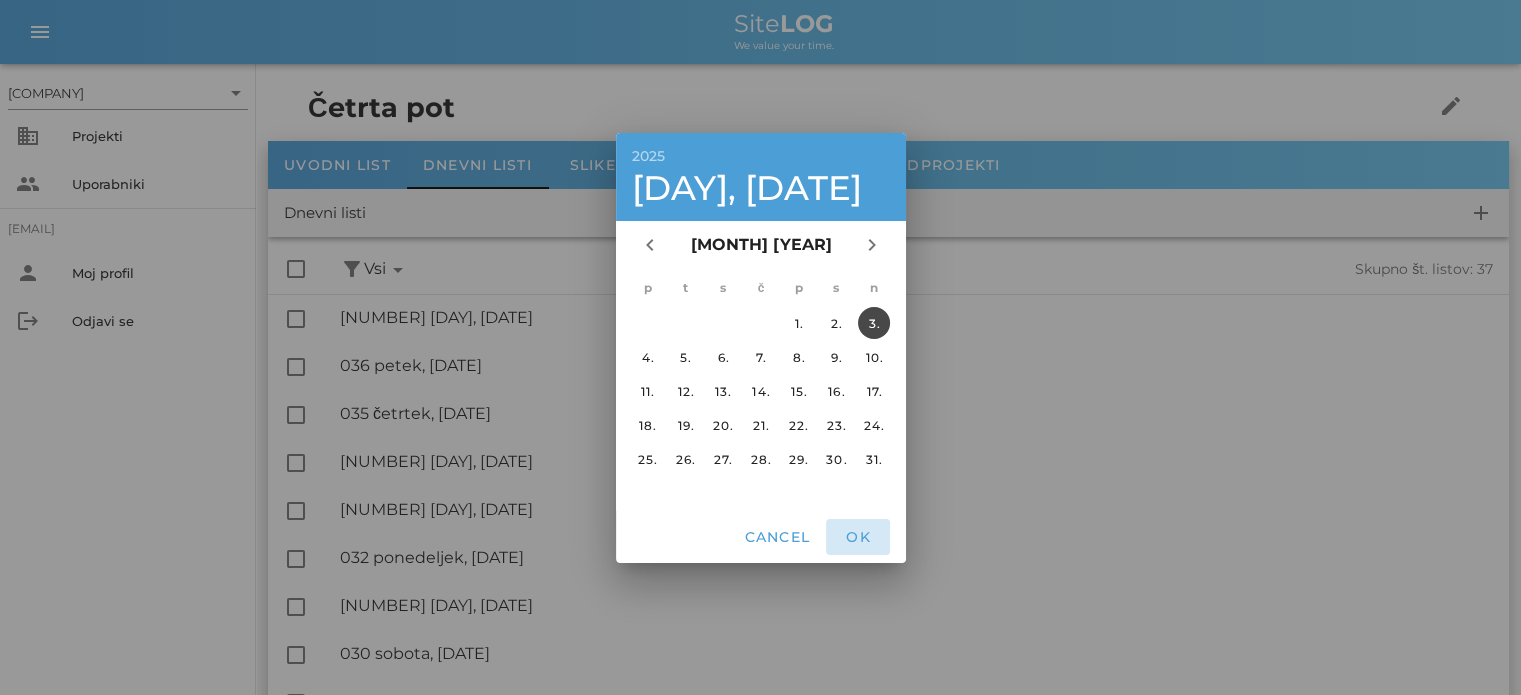 click on "OK" at bounding box center [858, 537] 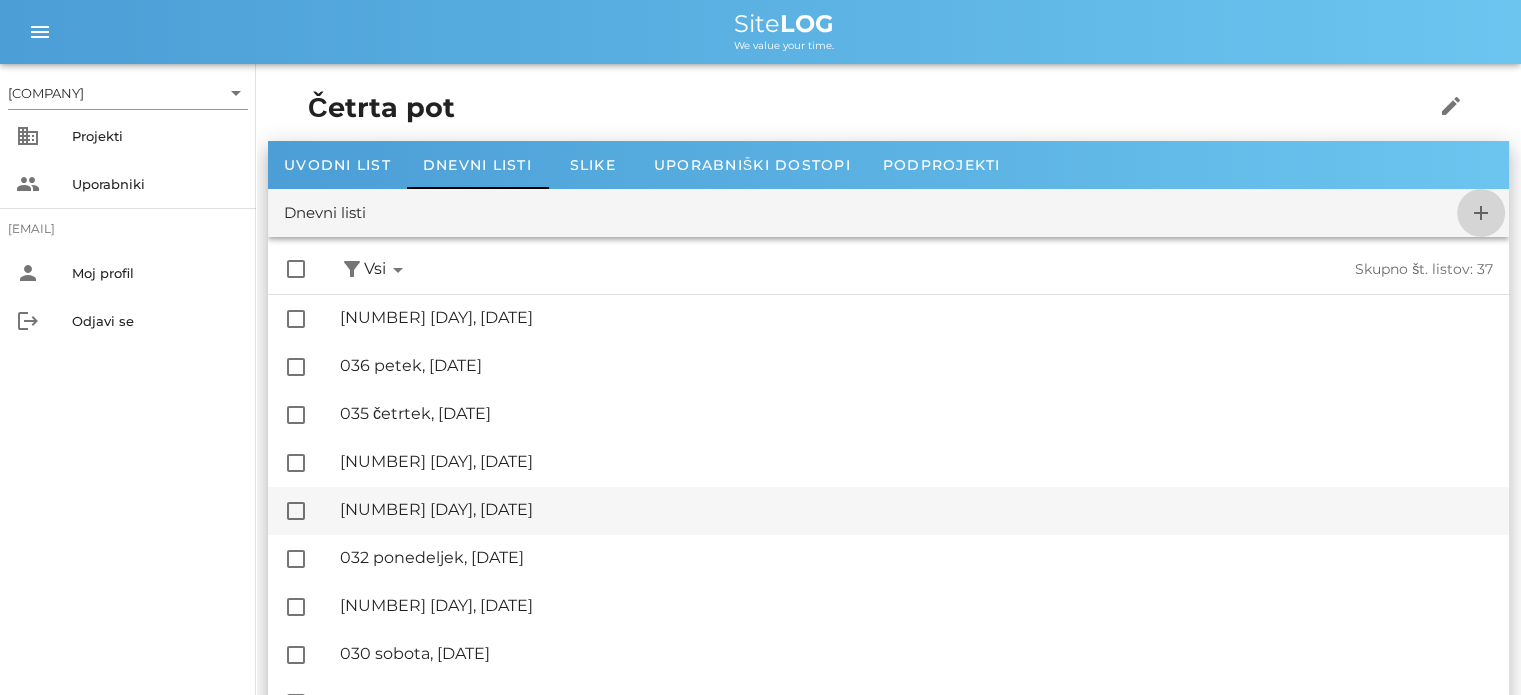 checkbox on "false" 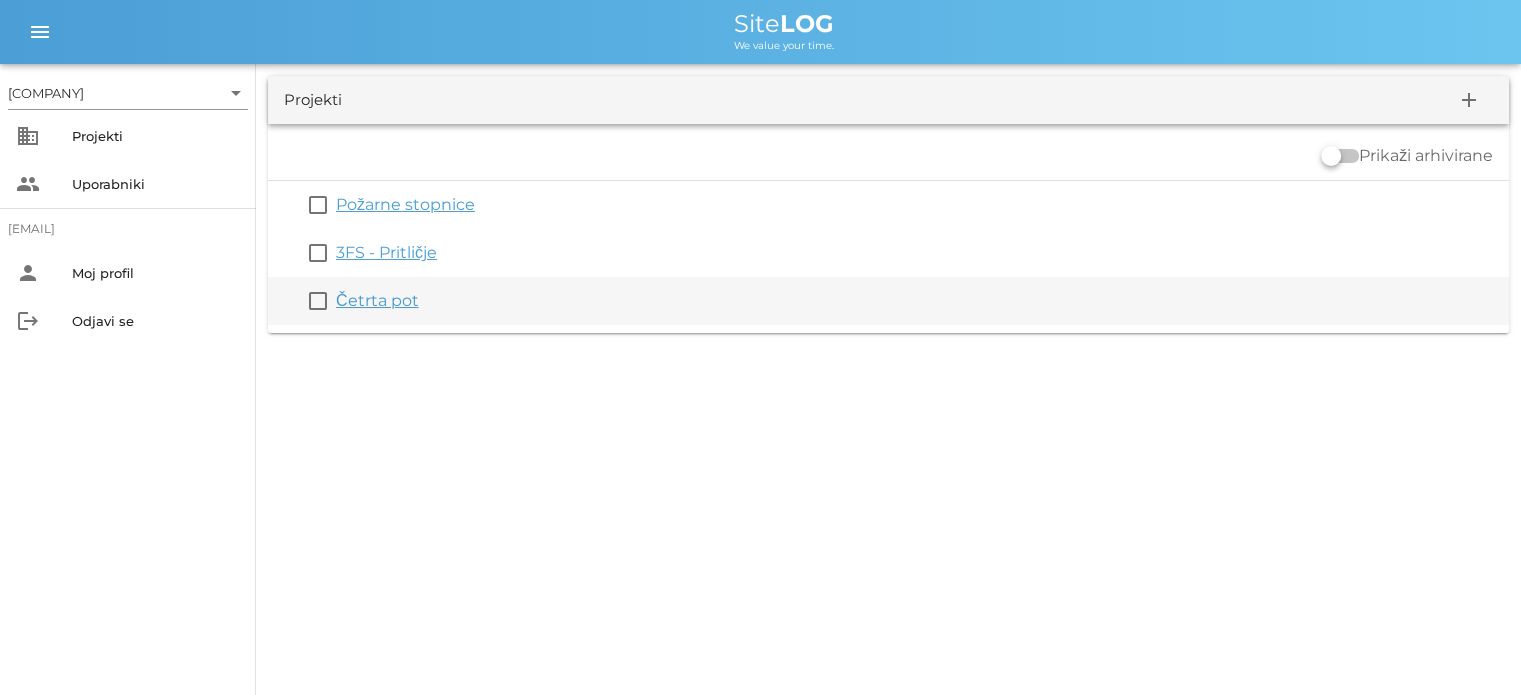 click on "Četrta pot" at bounding box center [377, 300] 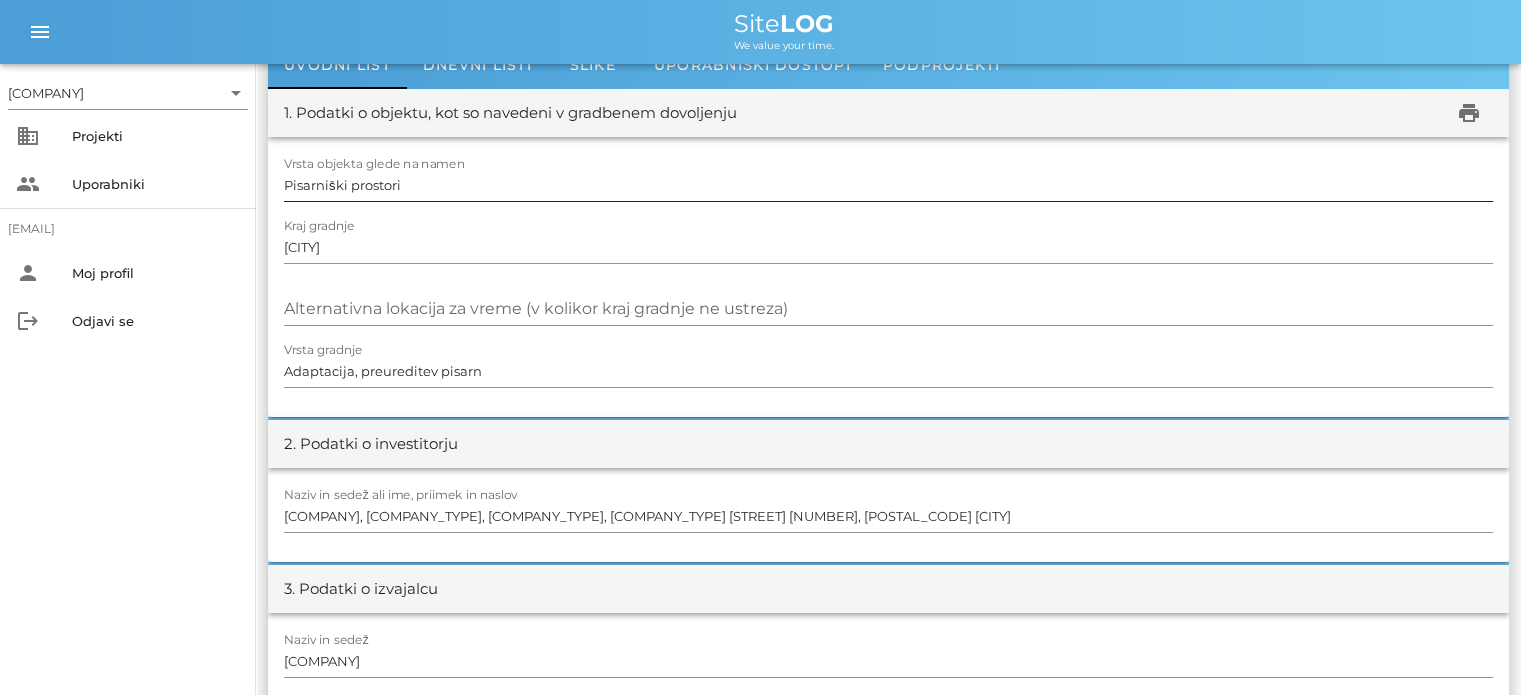 scroll, scrollTop: 0, scrollLeft: 0, axis: both 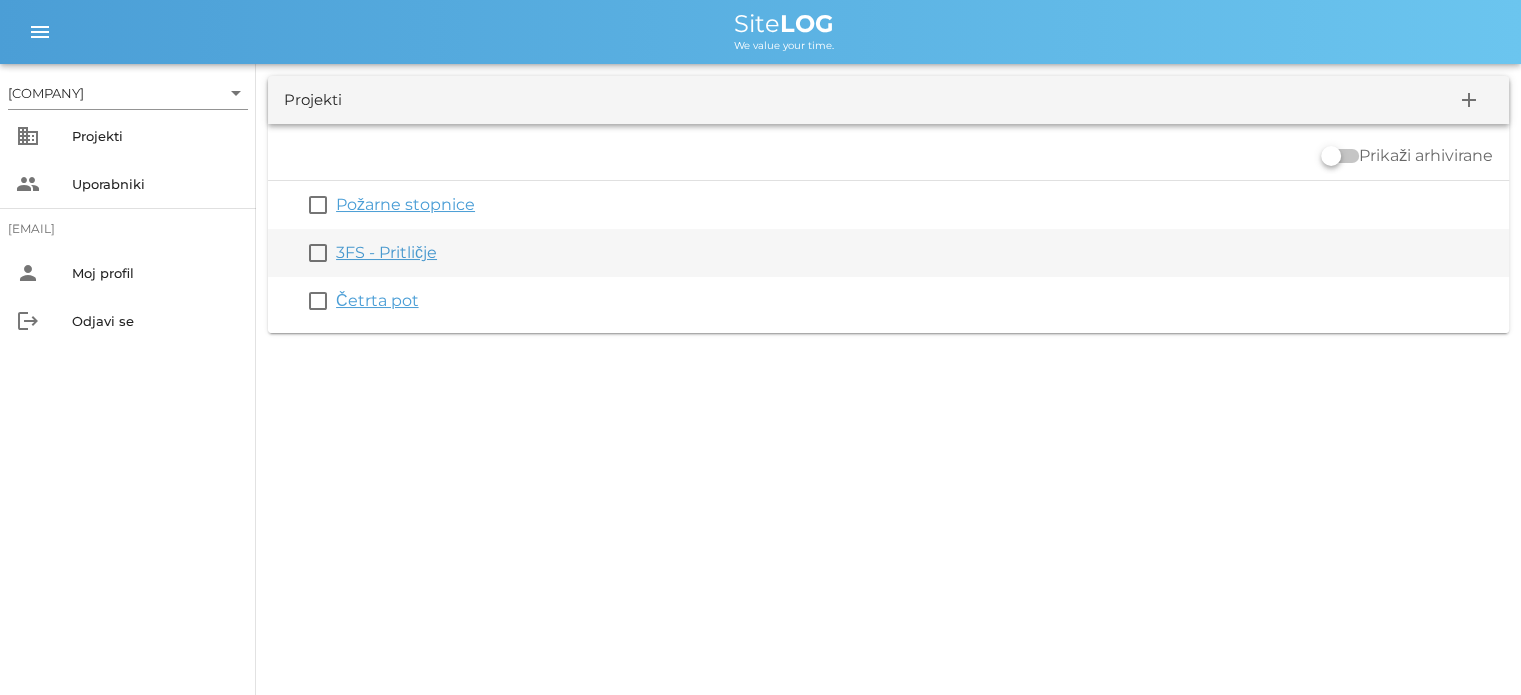 click on "3FS - Pritličje" at bounding box center (386, 252) 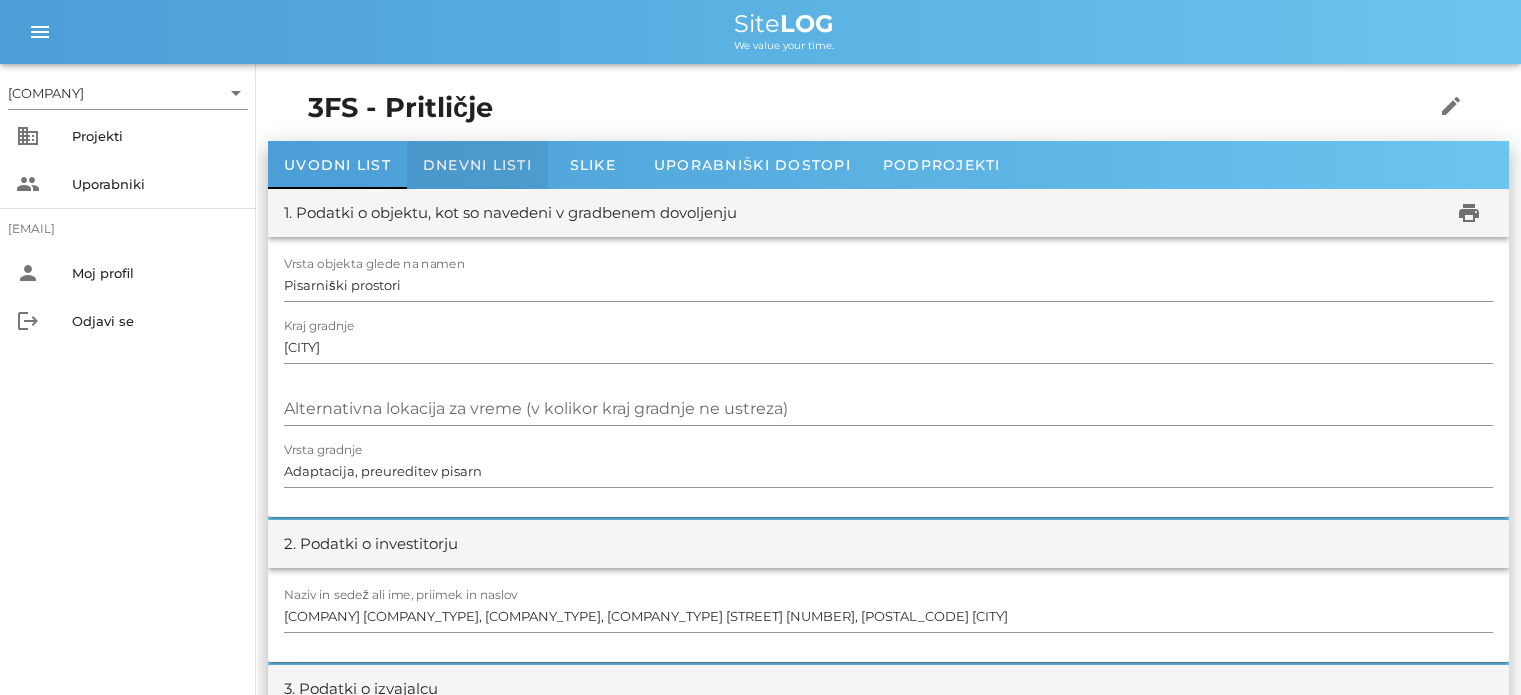 click on "Dnevni listi" at bounding box center [477, 165] 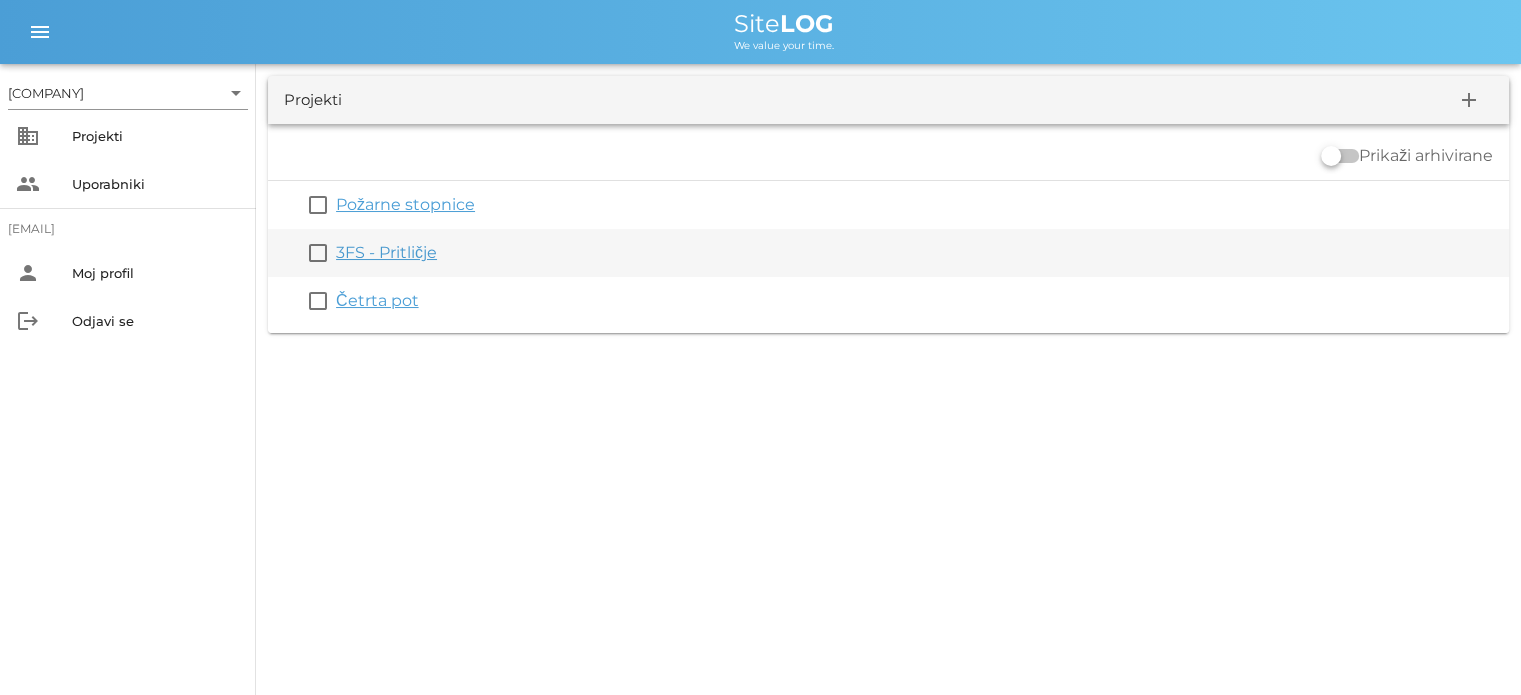 click on "3FS - Pritličje" at bounding box center (386, 252) 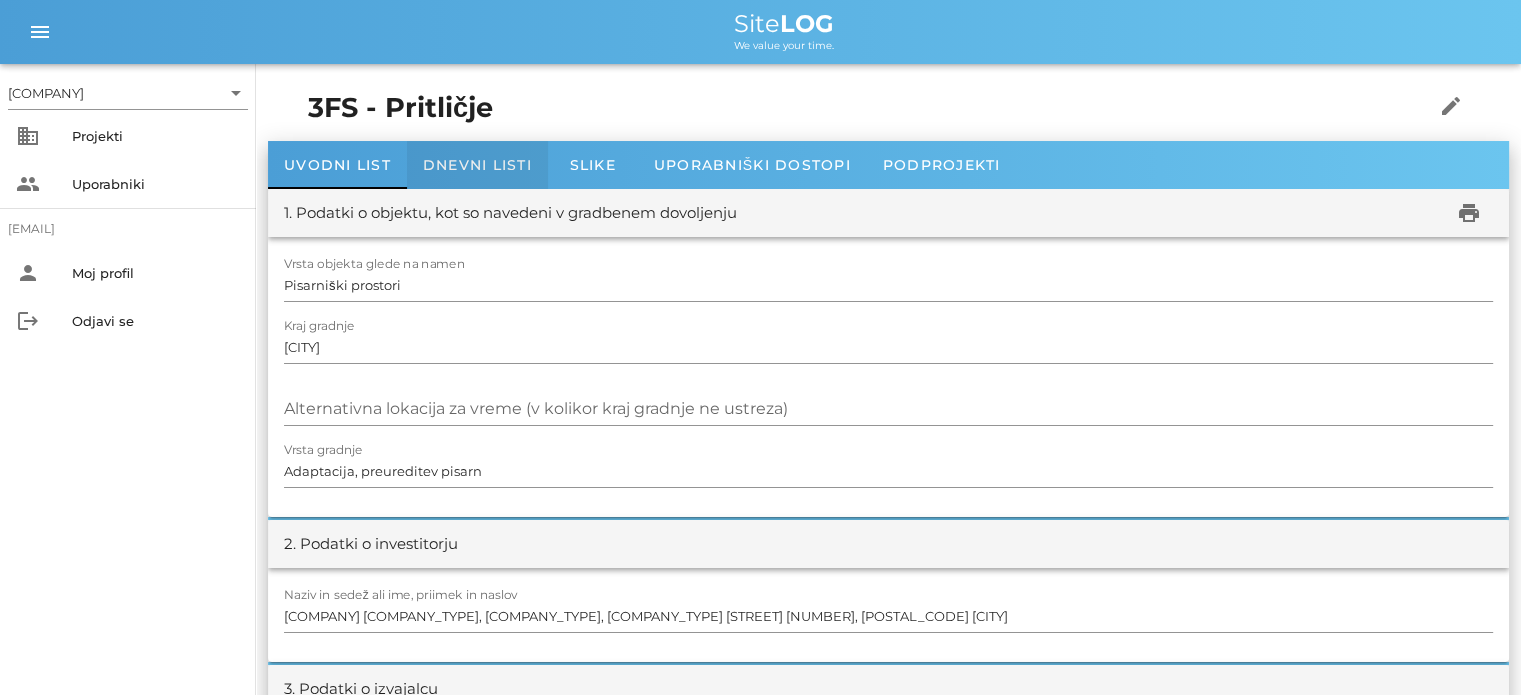 click on "Dnevni listi" at bounding box center [477, 165] 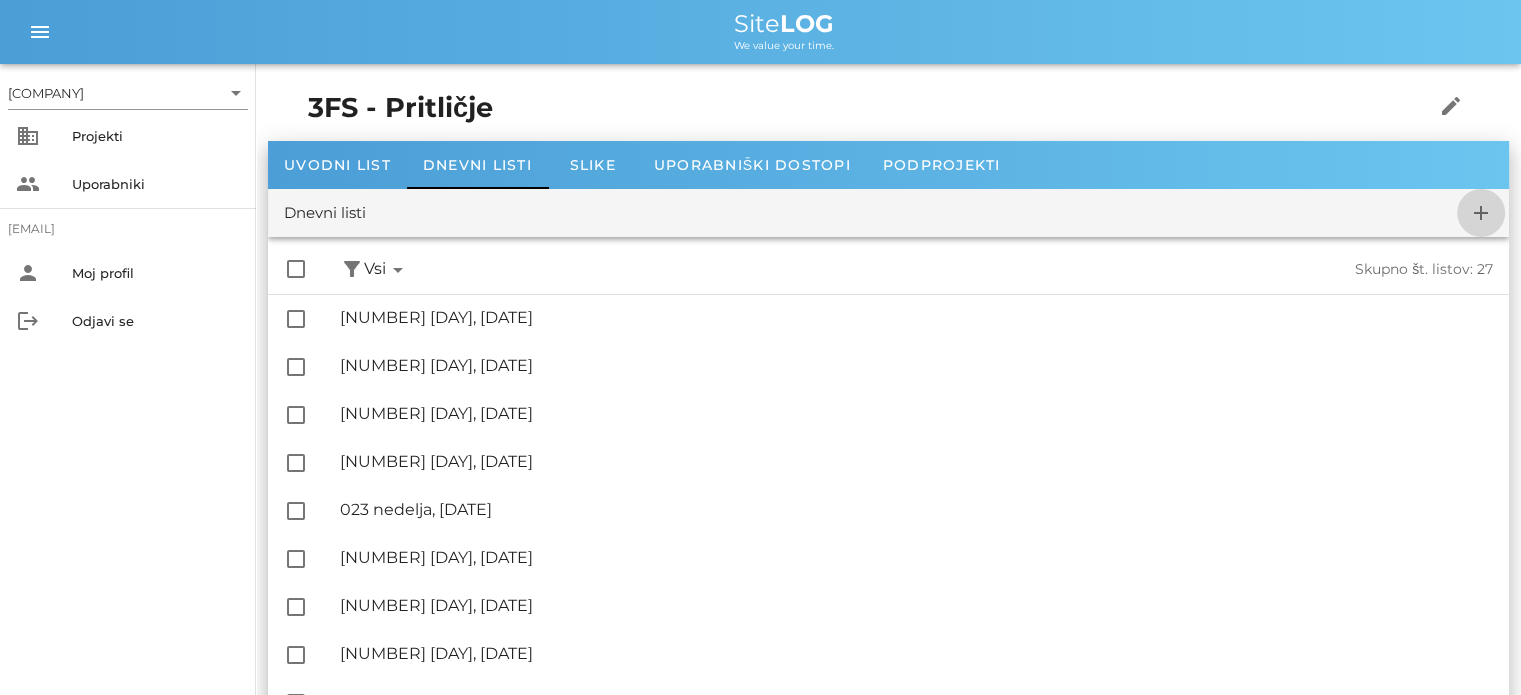 click on "add" at bounding box center [1481, 213] 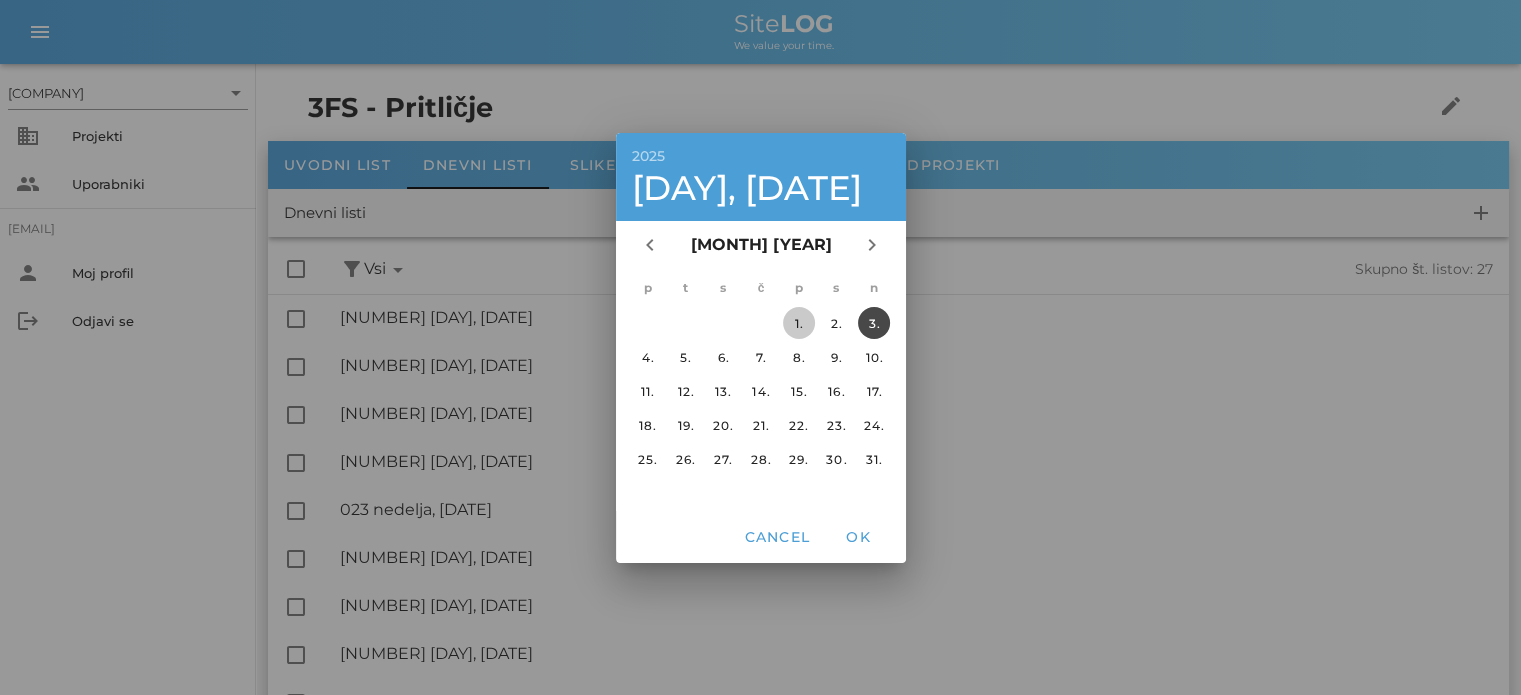 click on "1." at bounding box center (798, 322) 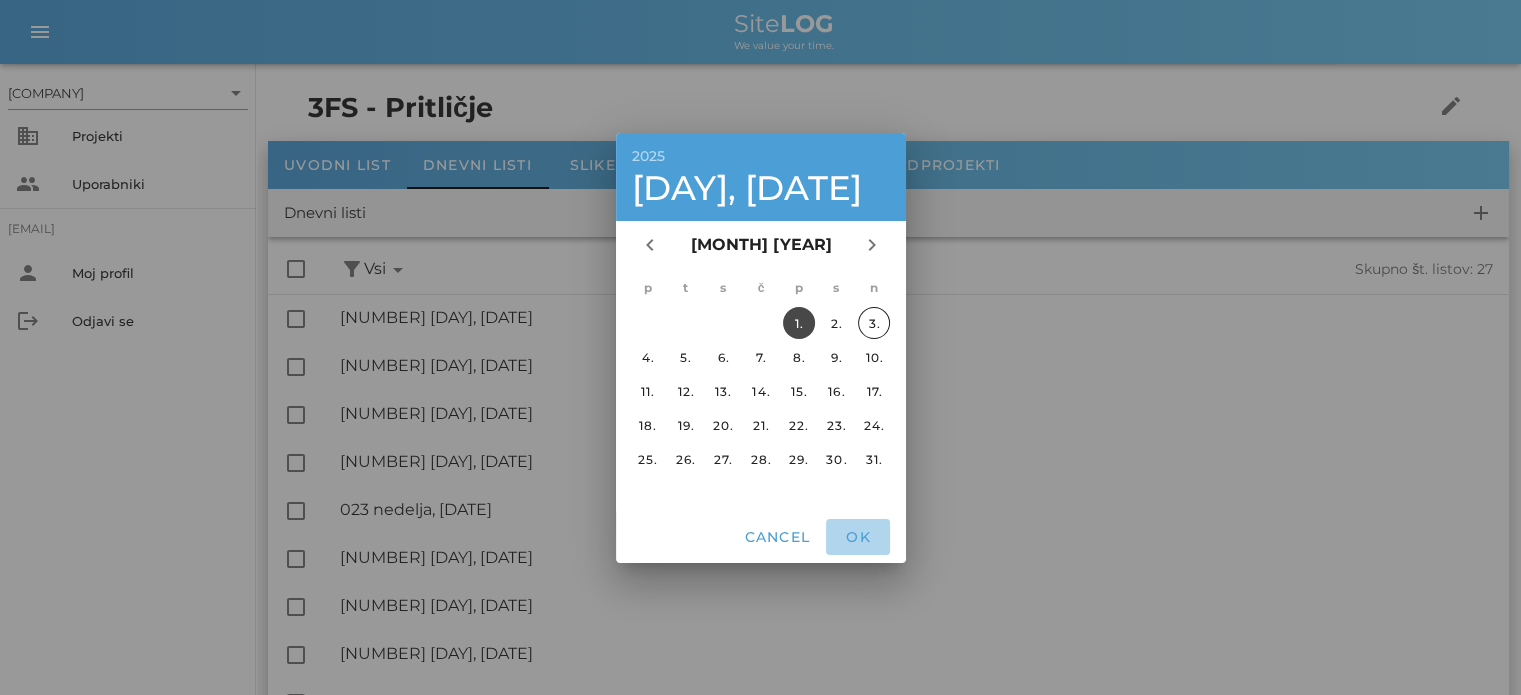 click on "OK" at bounding box center [858, 537] 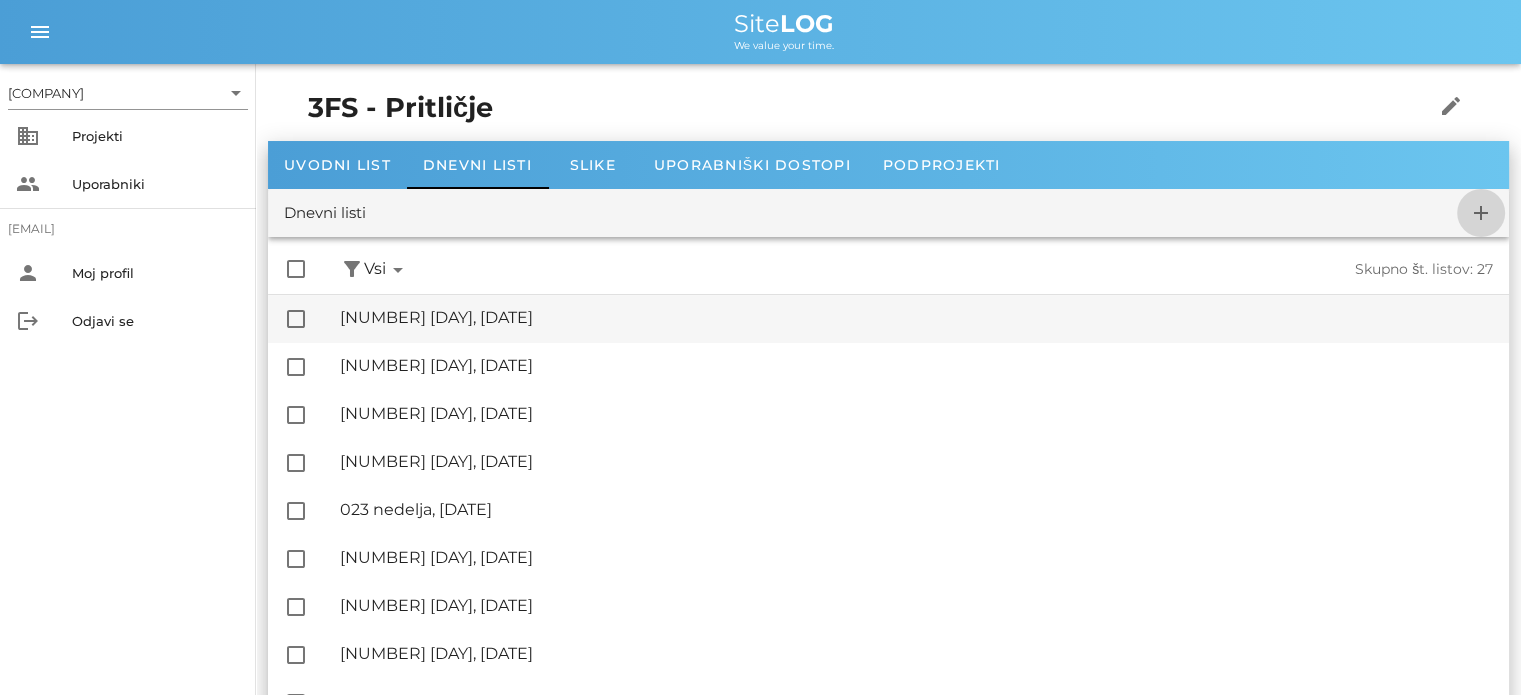 checkbox on "false" 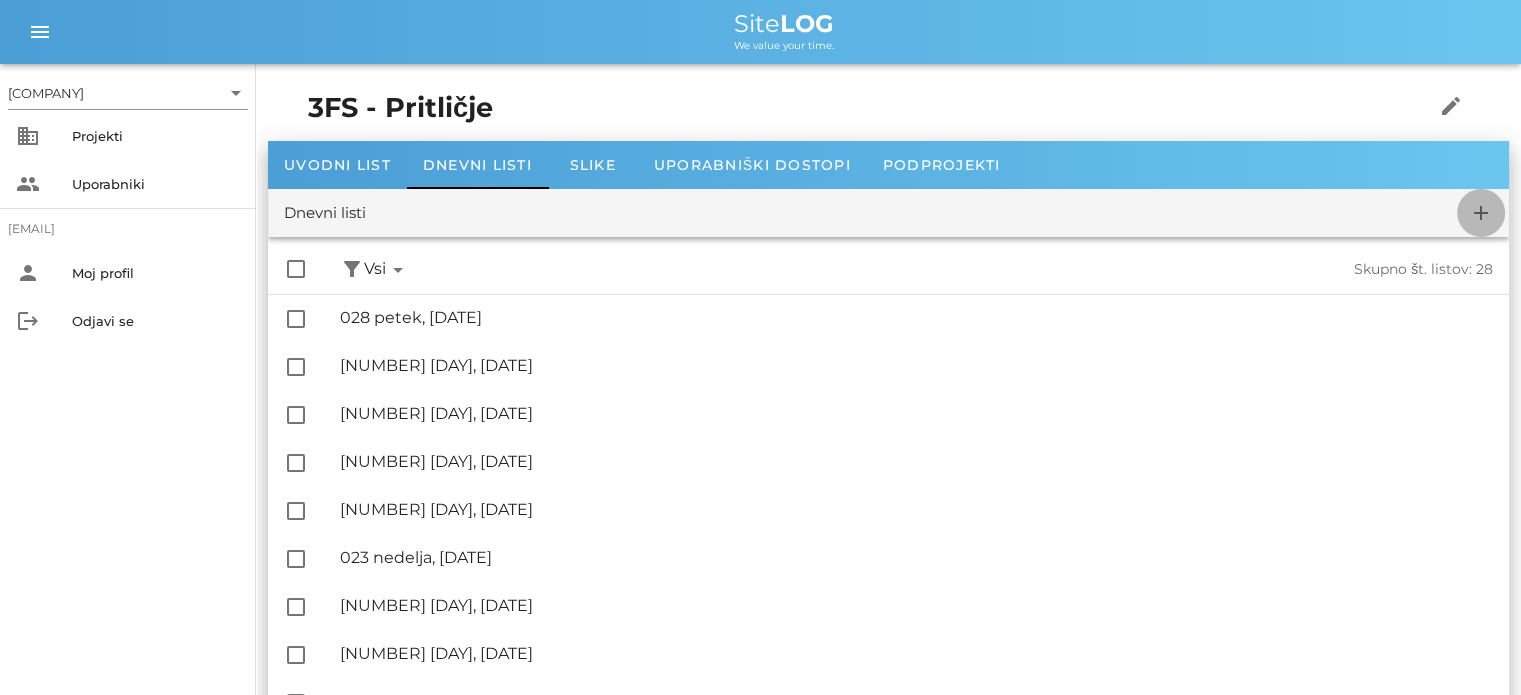 click on "add" at bounding box center [1481, 213] 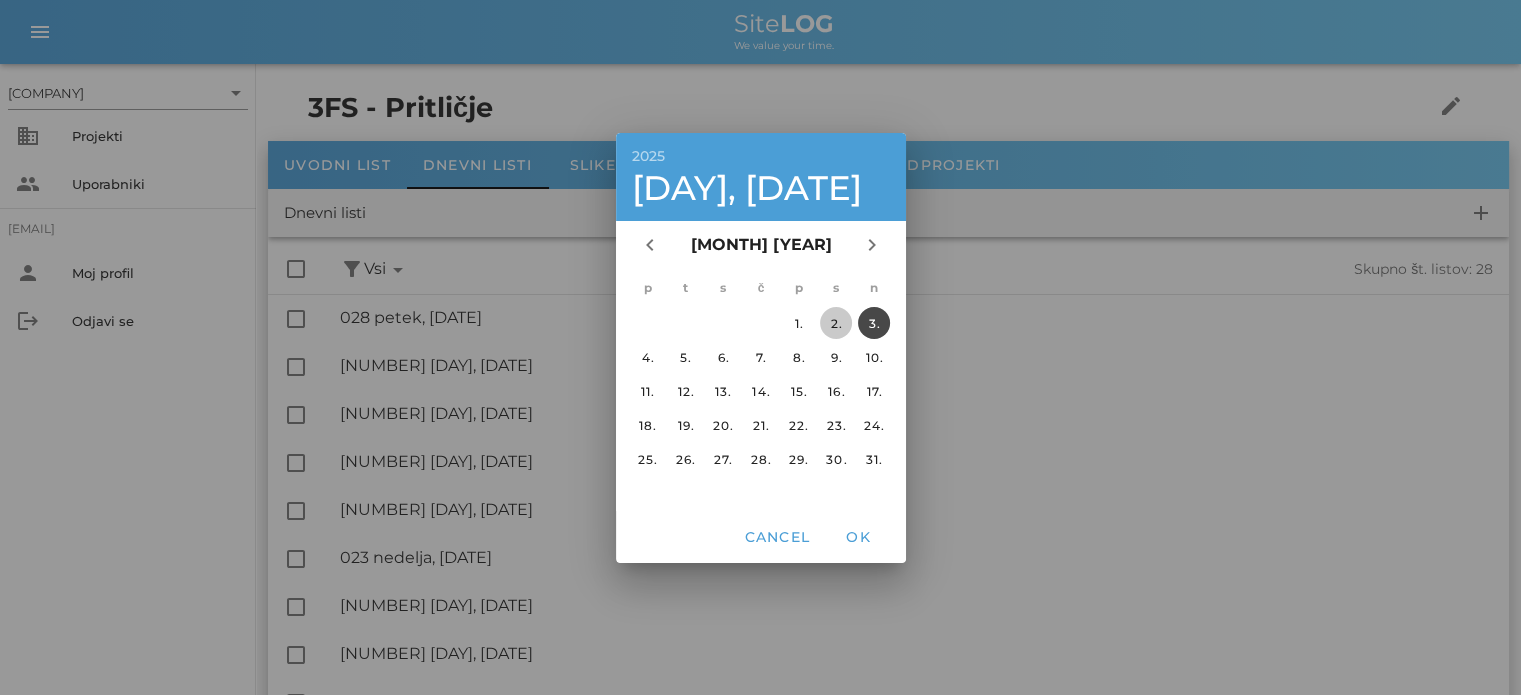 click on "2." at bounding box center (836, 322) 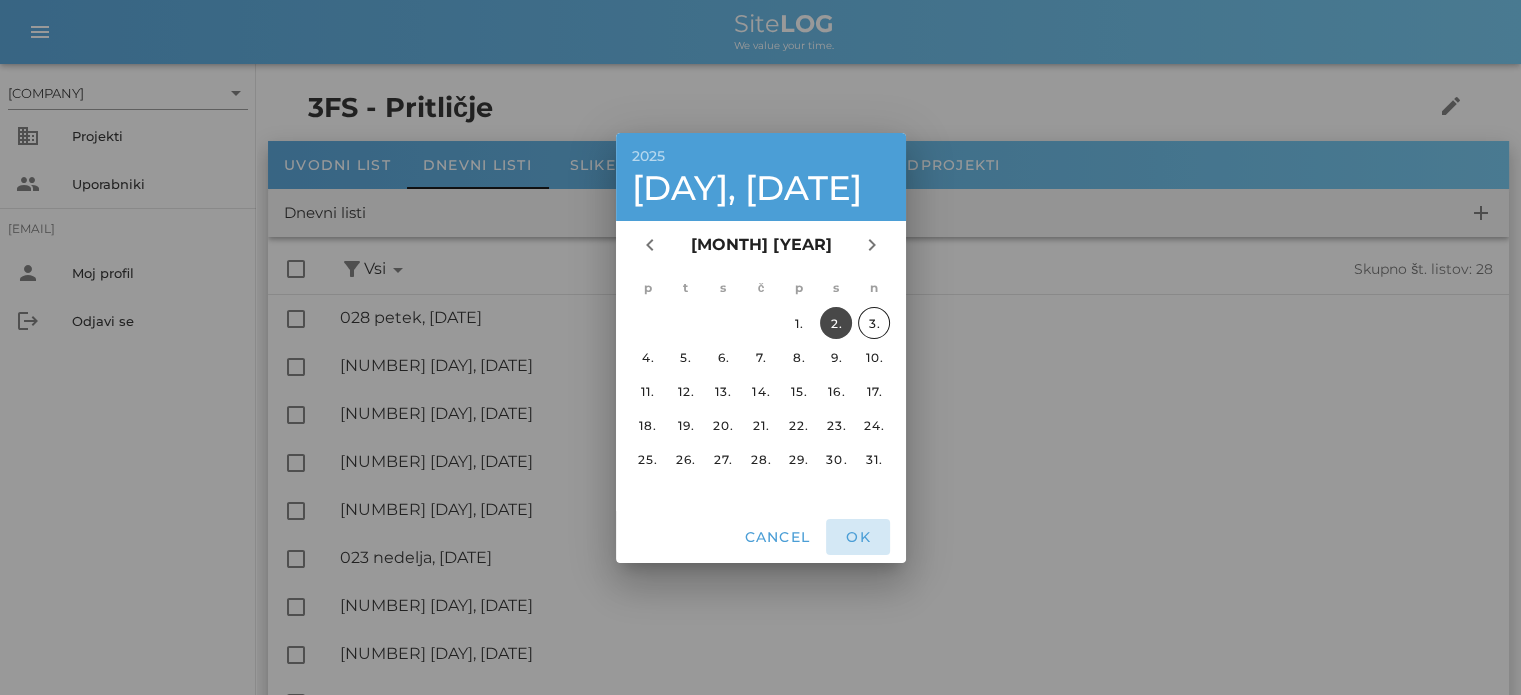 click on "OK" at bounding box center (858, 537) 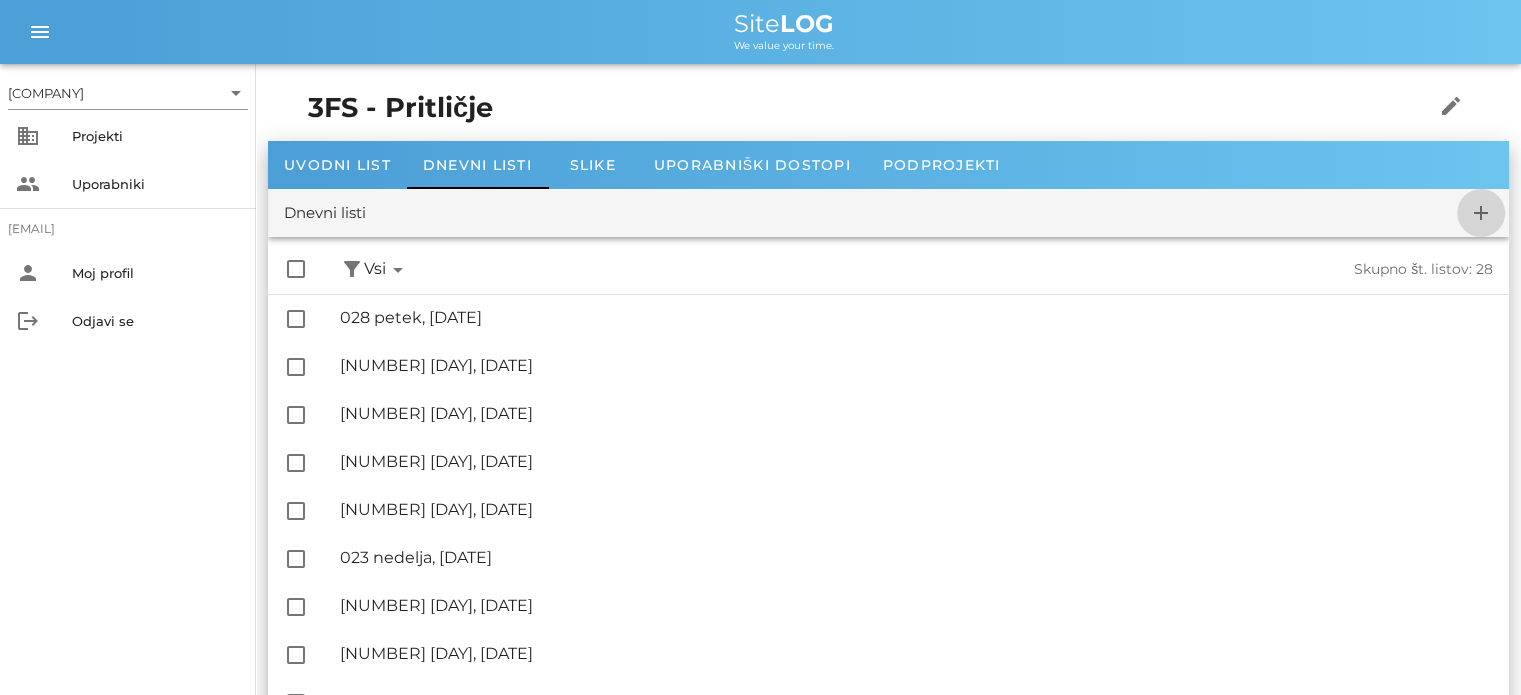 checkbox on "false" 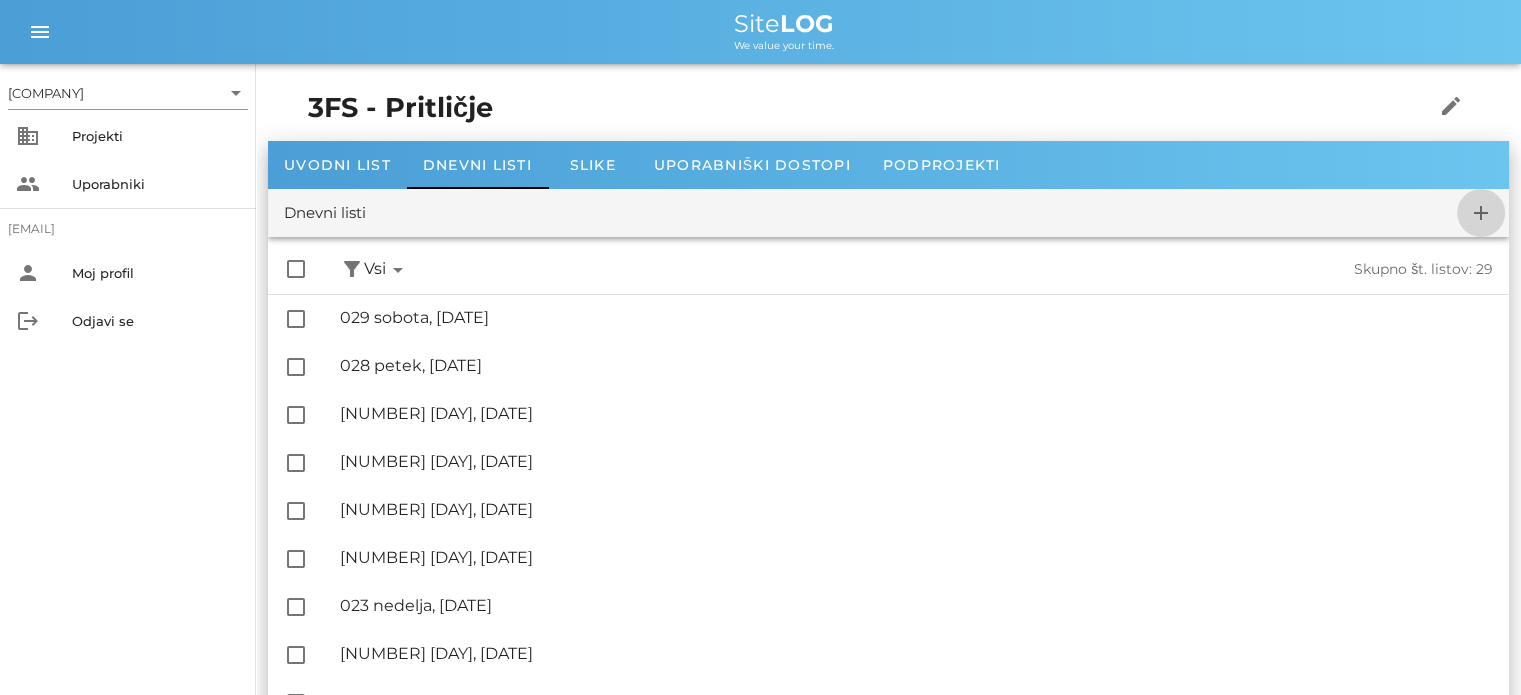 click on "add" at bounding box center (1481, 213) 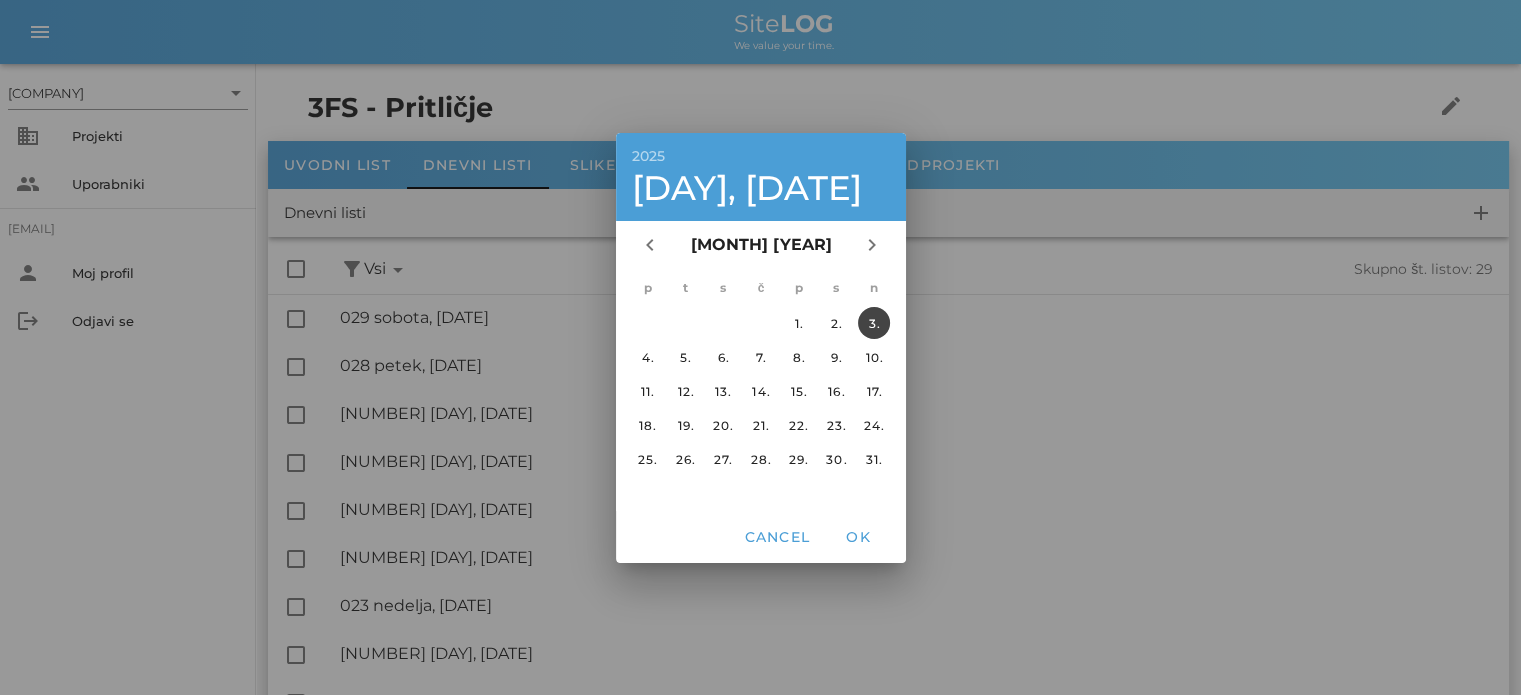 click on "3." at bounding box center (874, 322) 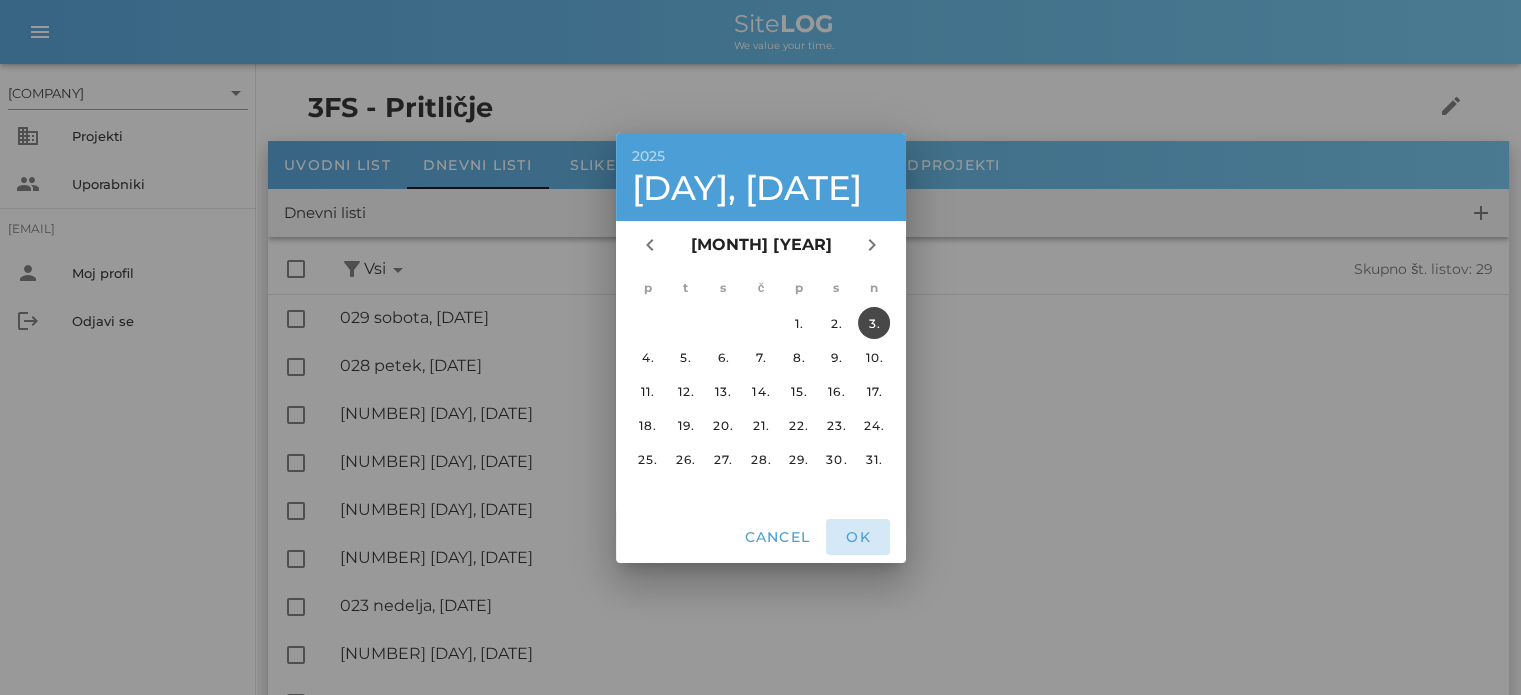 click on "OK" at bounding box center (858, 537) 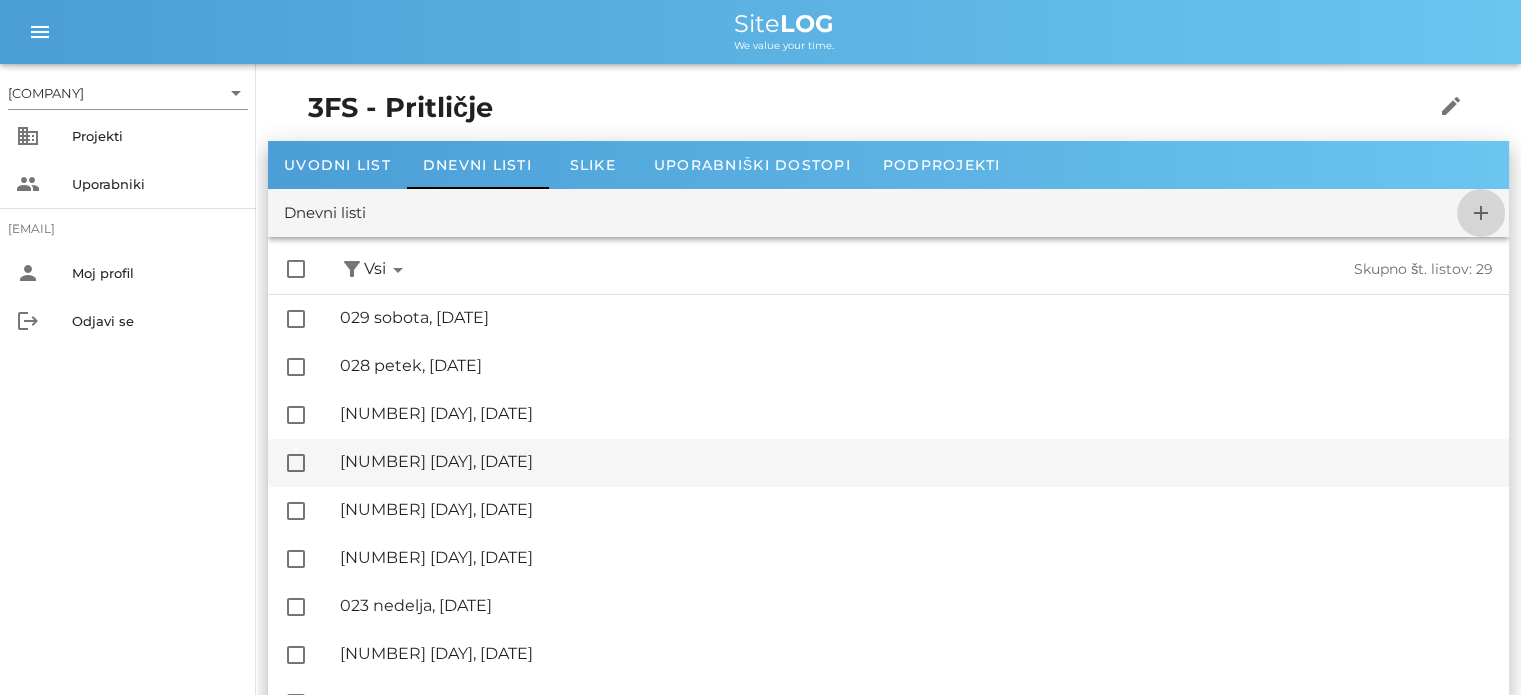 checkbox on "false" 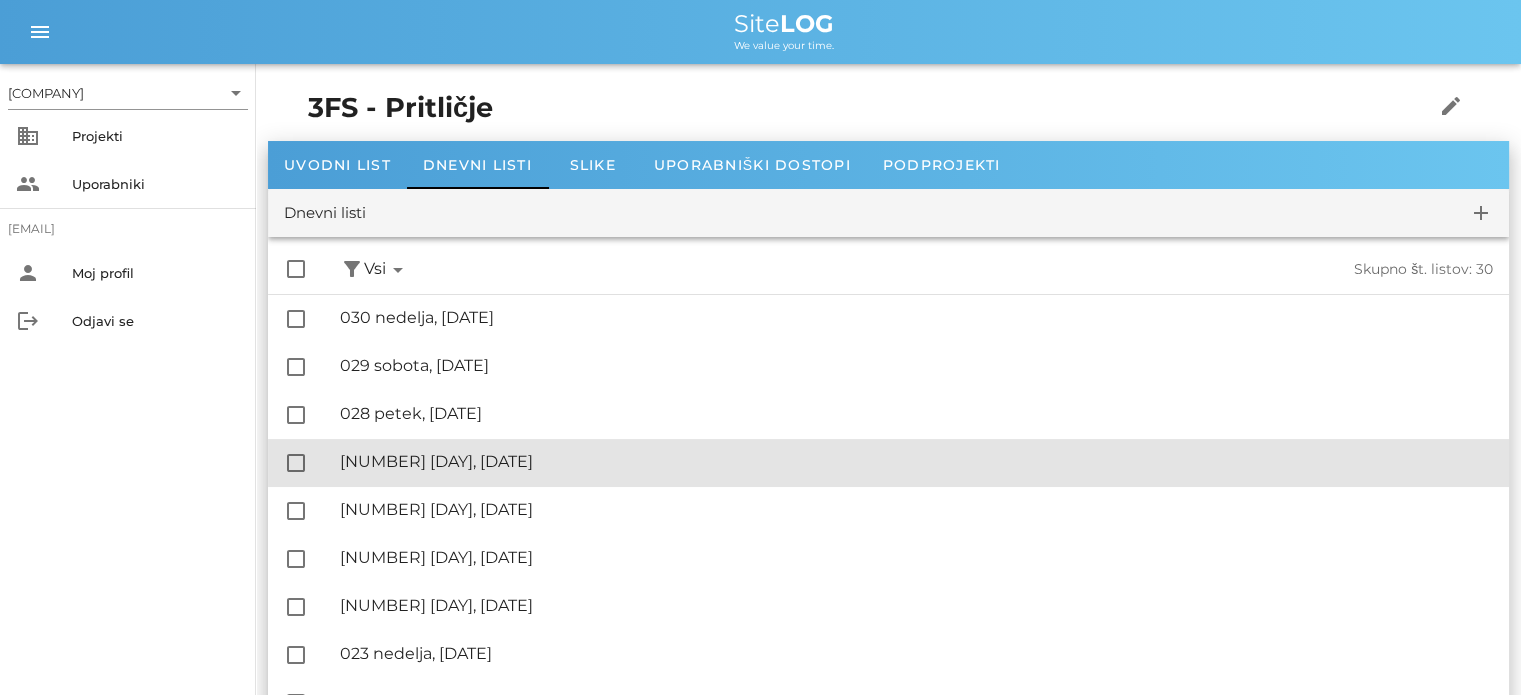 click on "🔏  [NUMBER] [DAY], [DATE]" at bounding box center [916, 461] 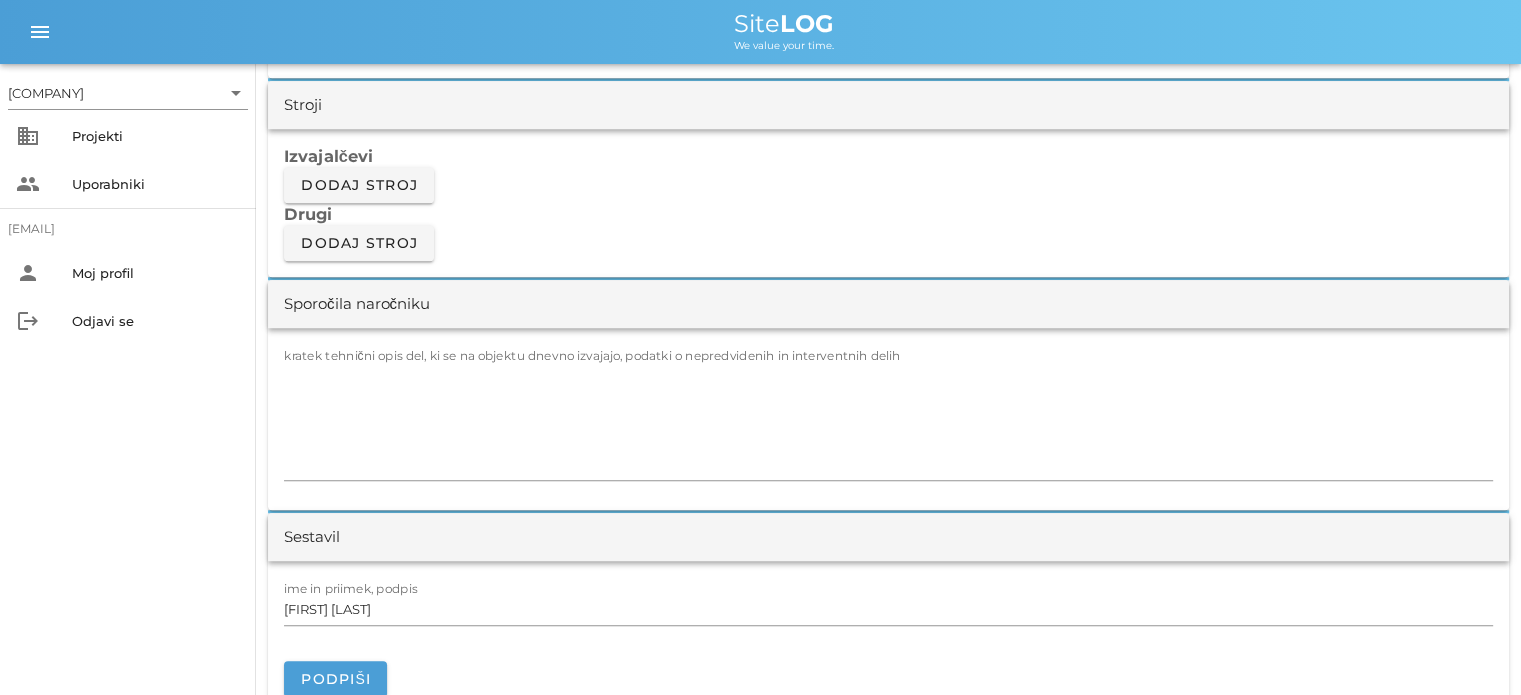 scroll, scrollTop: 1700, scrollLeft: 0, axis: vertical 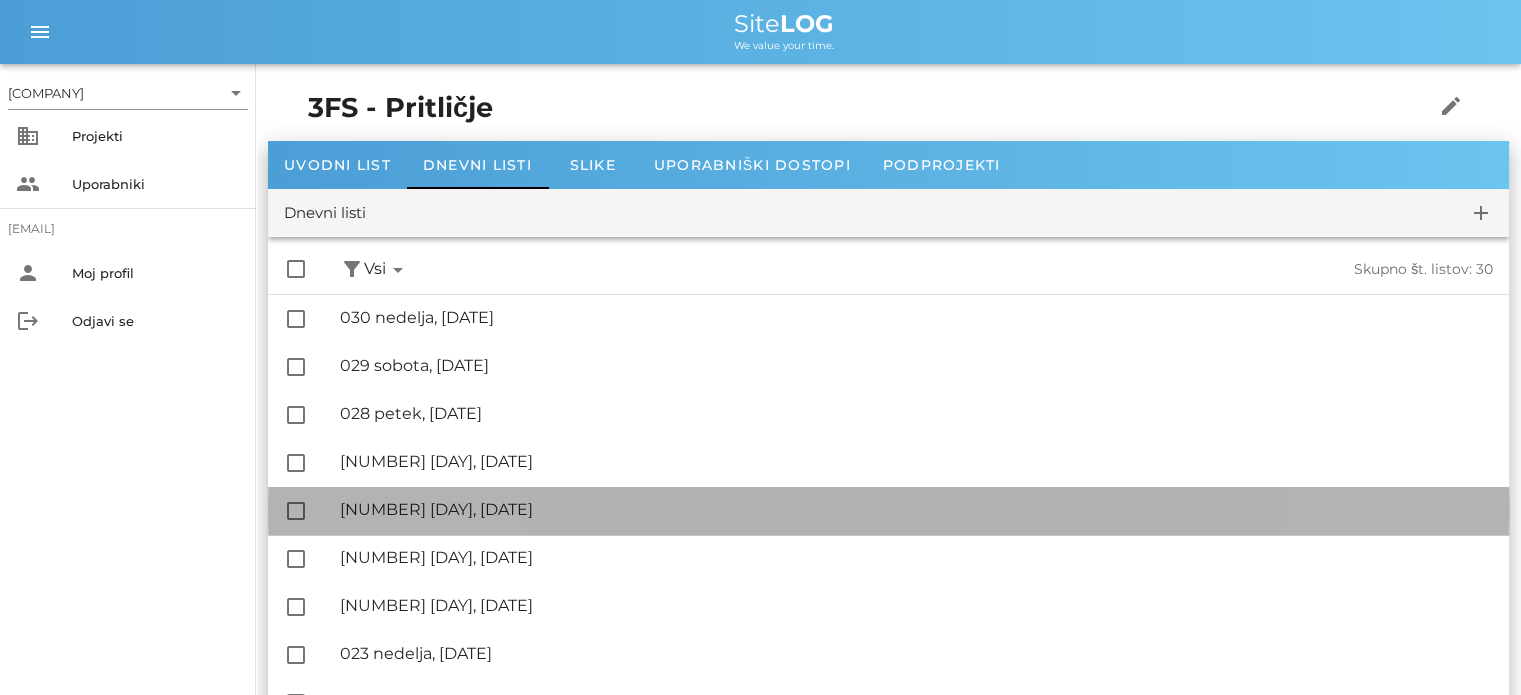 click on "🔏  [NUMBER] [DAY], [DATE]" at bounding box center [916, 509] 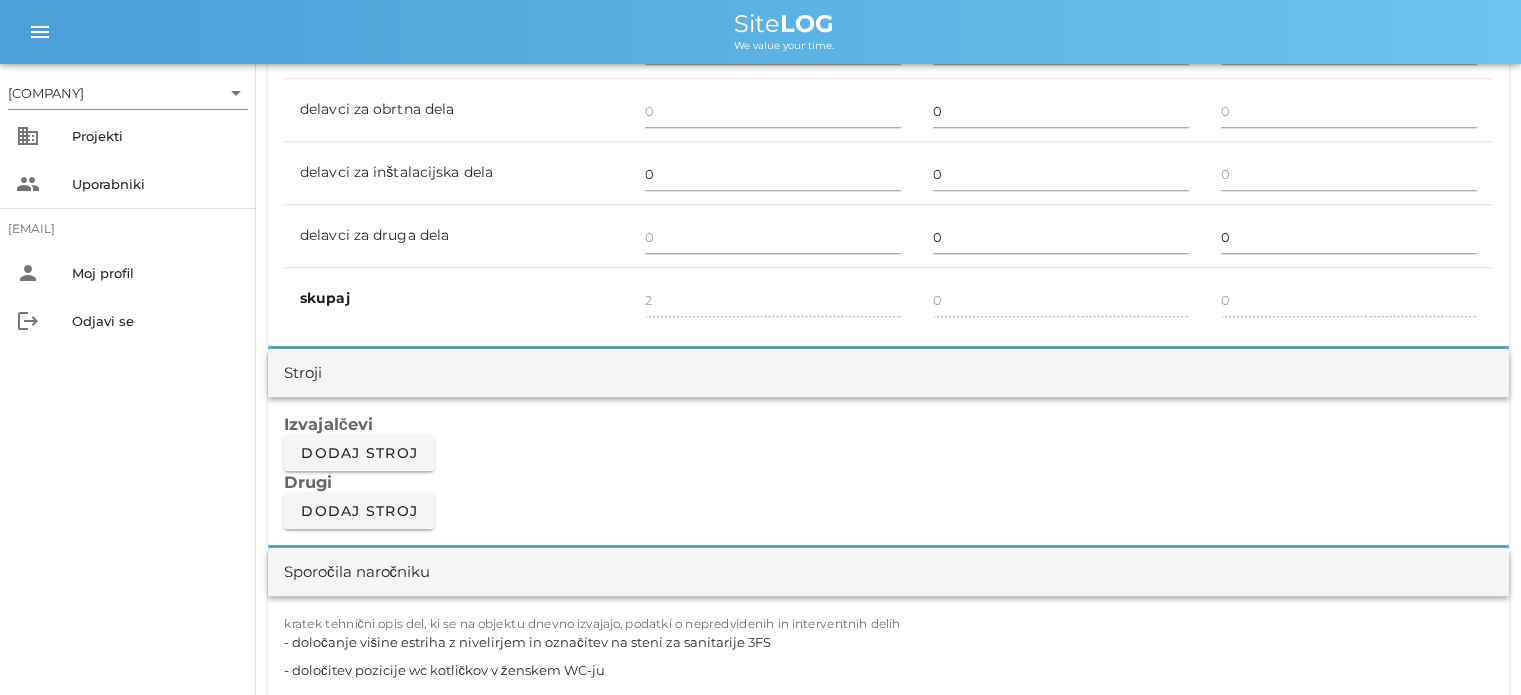 scroll, scrollTop: 1600, scrollLeft: 0, axis: vertical 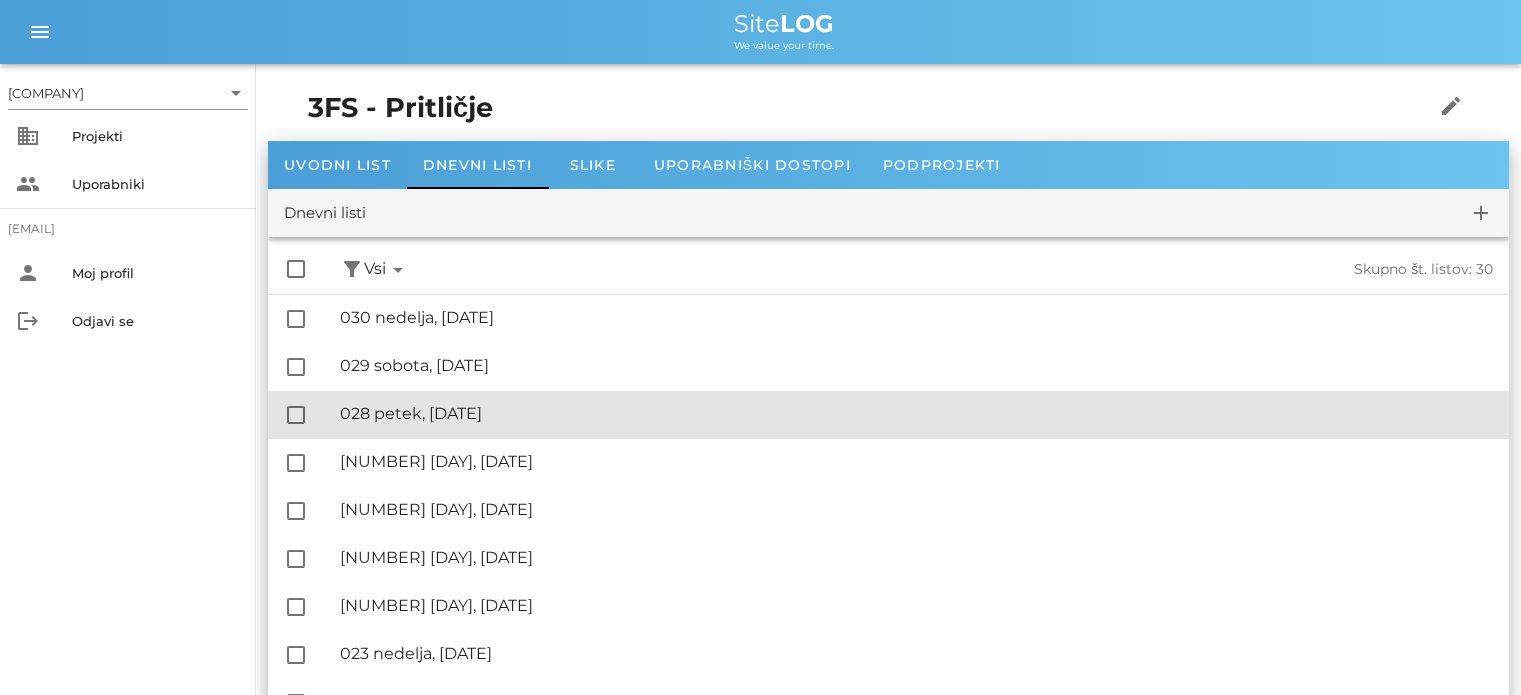 click on "🔏  [NUMBER] [DAY], [DATE]" at bounding box center (916, 413) 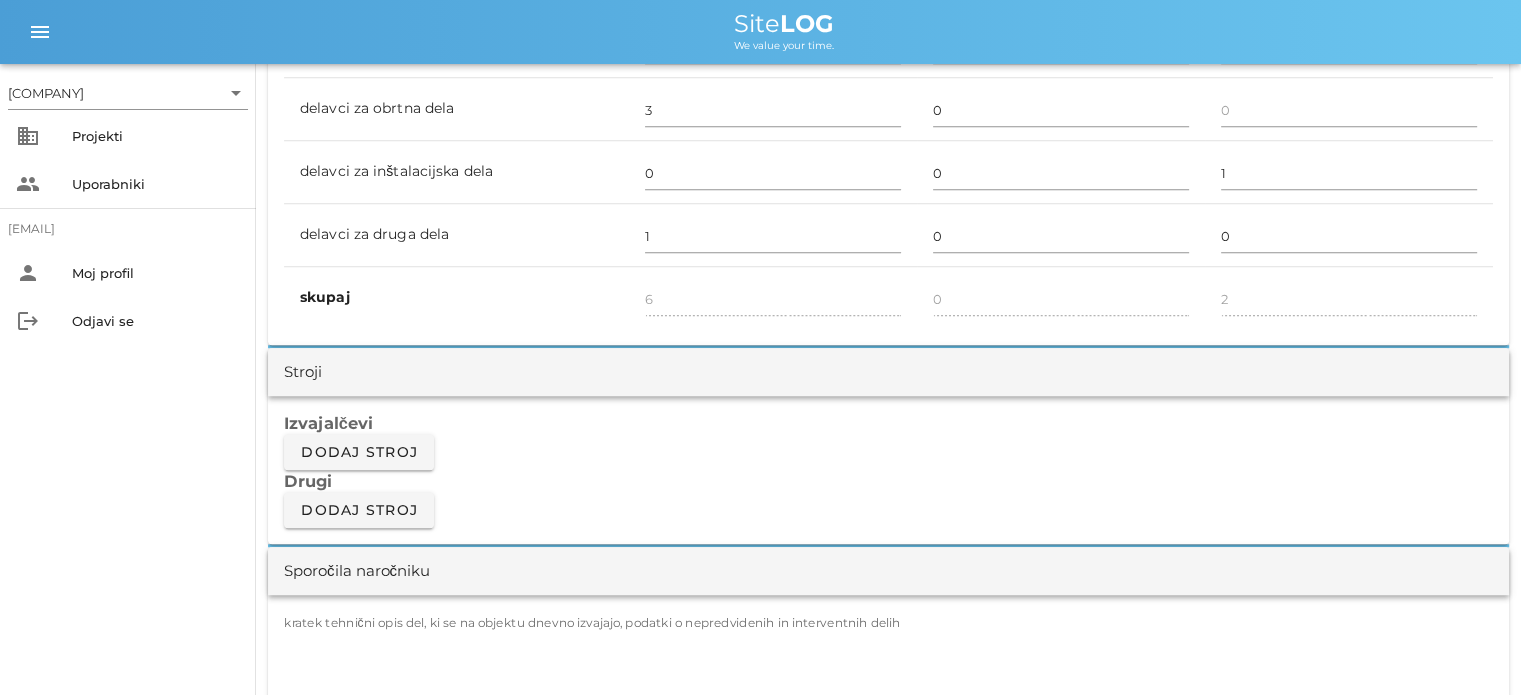 scroll, scrollTop: 1700, scrollLeft: 0, axis: vertical 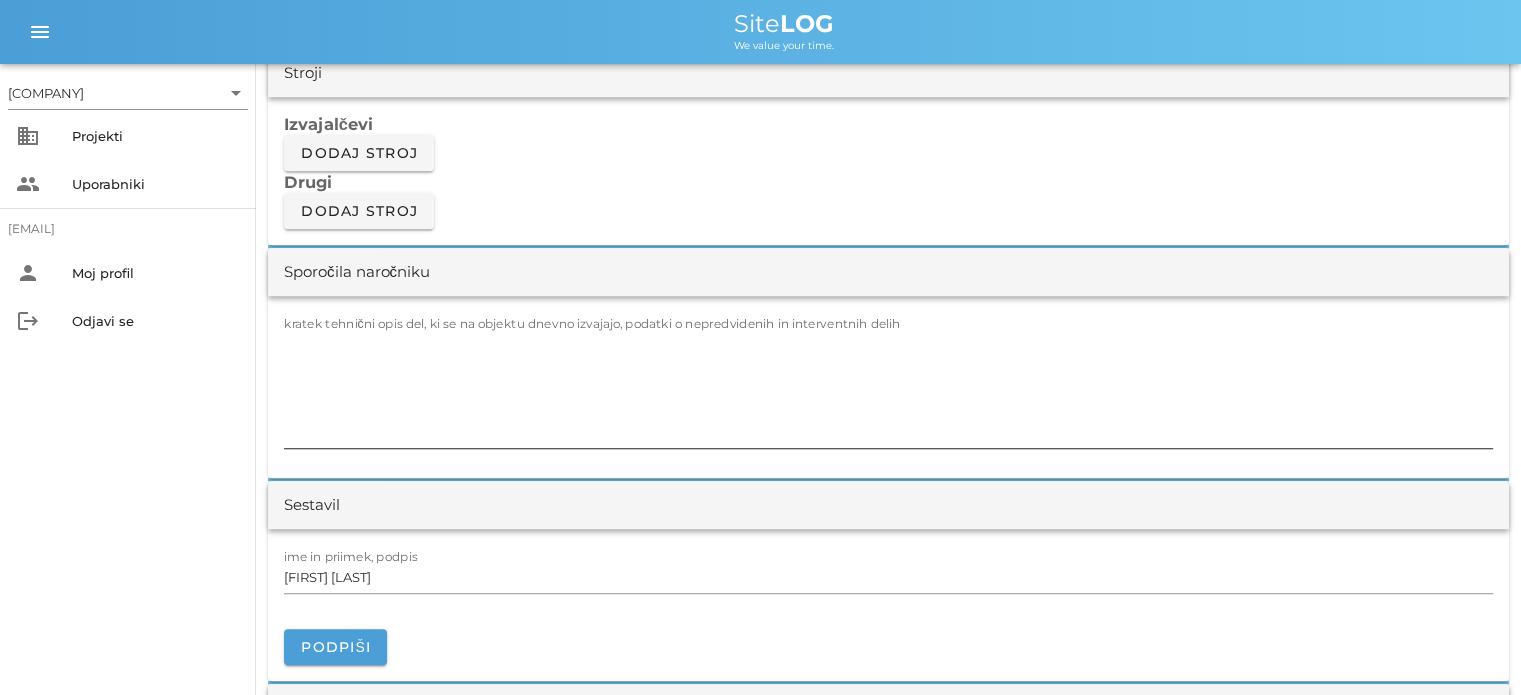 click on "kratek tehnični opis del, ki se na objektu dnevno izvajajo, podatki o nepredvidenih in interventnih delih" at bounding box center (592, 323) 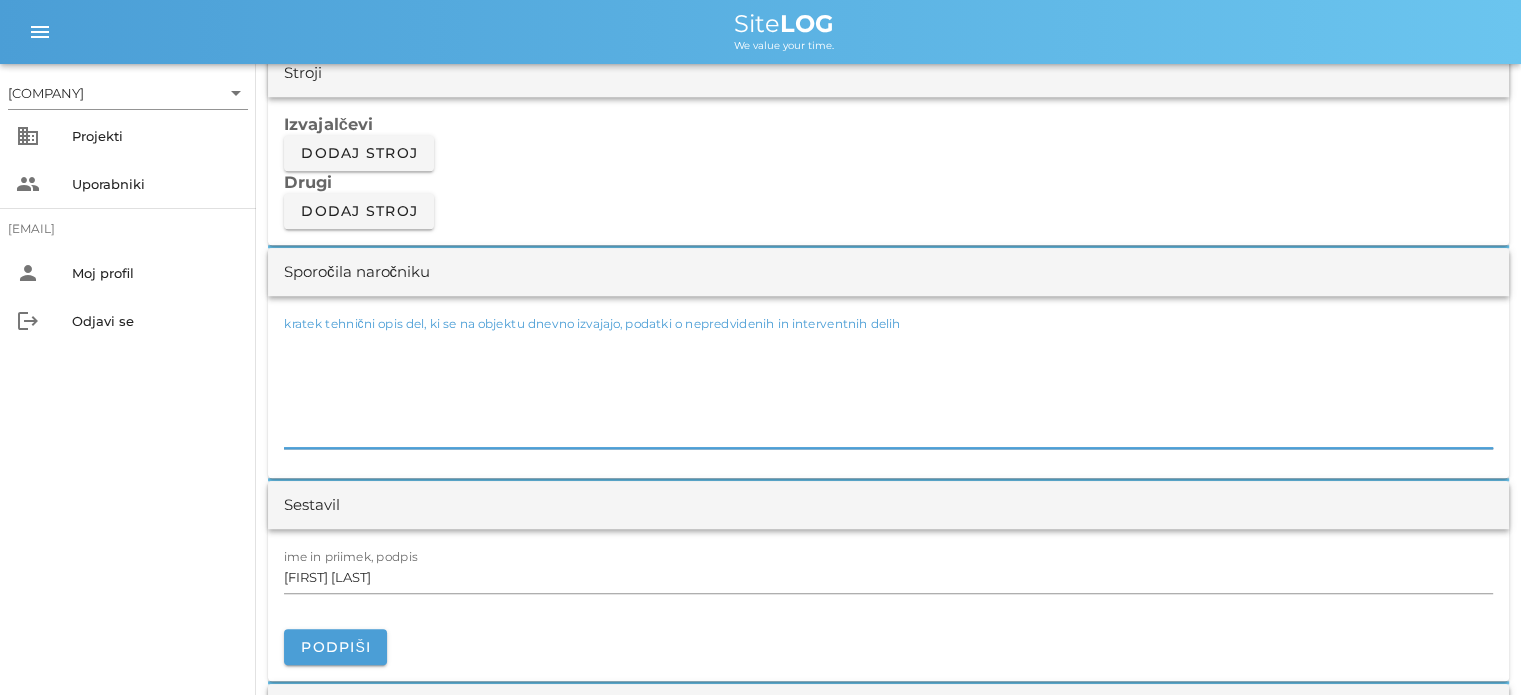 click on "kratek tehnični opis del, ki se na objektu dnevno izvajajo, podatki o nepredvidenih in interventnih delih" at bounding box center (888, 388) 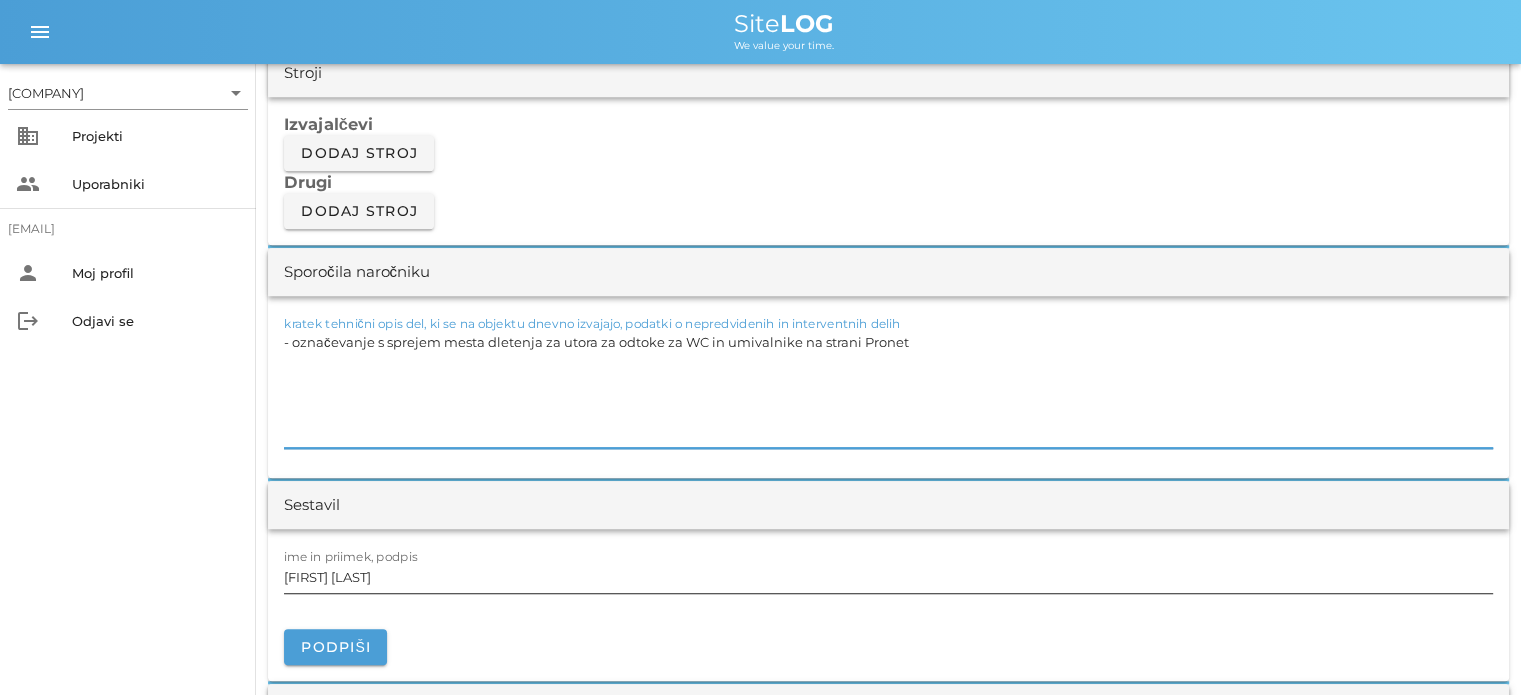 type on "- označevanje s sprejem mesta dletenja za utora za odtoke za WC in umivalnike na strani Pronet" 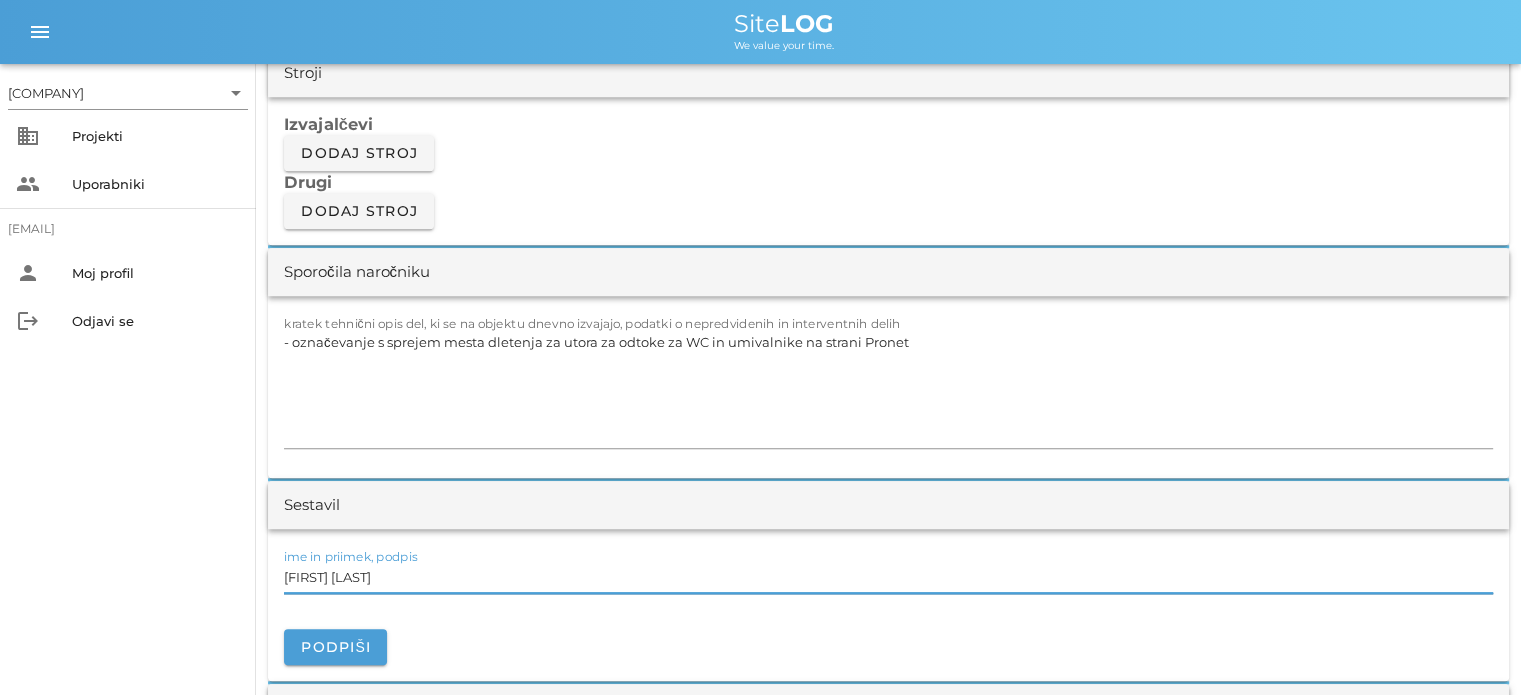 click on "[FIRST] [LAST]" at bounding box center [888, 577] 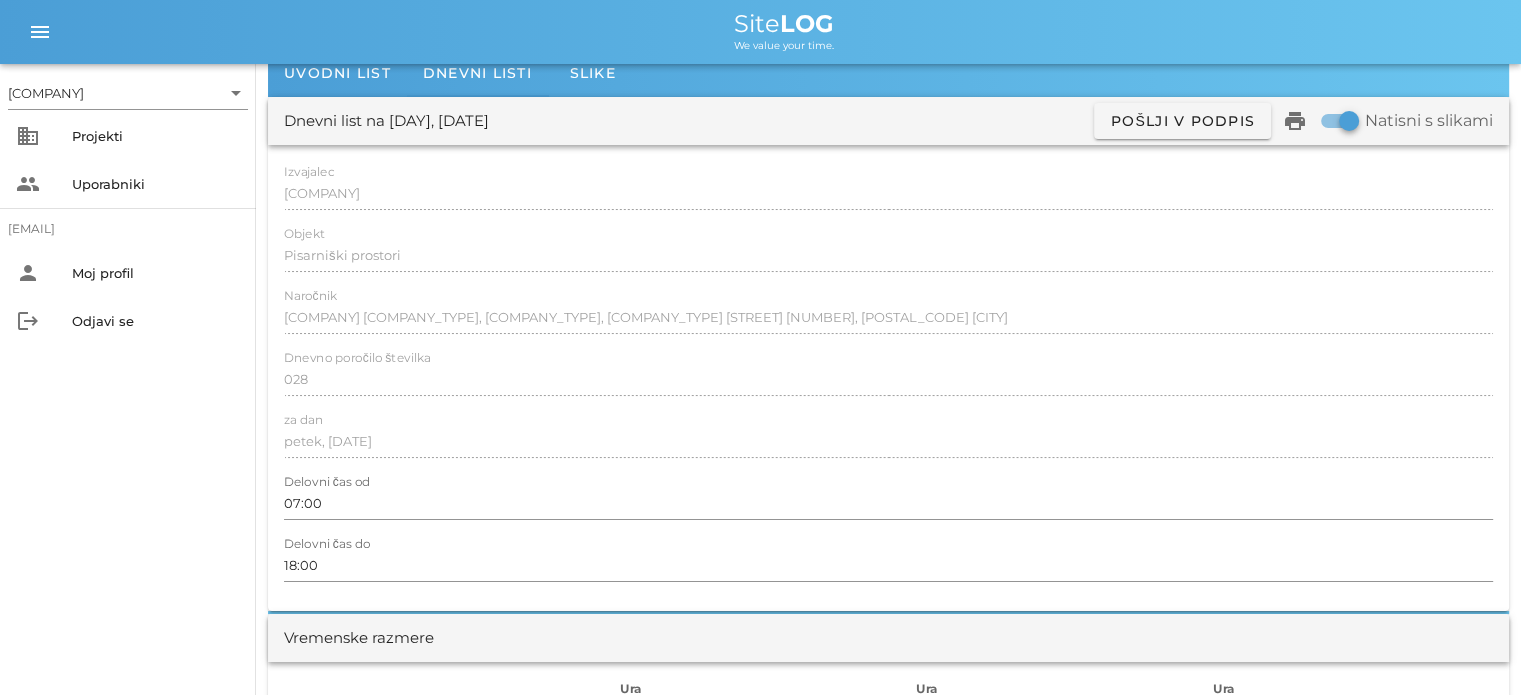 scroll, scrollTop: 0, scrollLeft: 0, axis: both 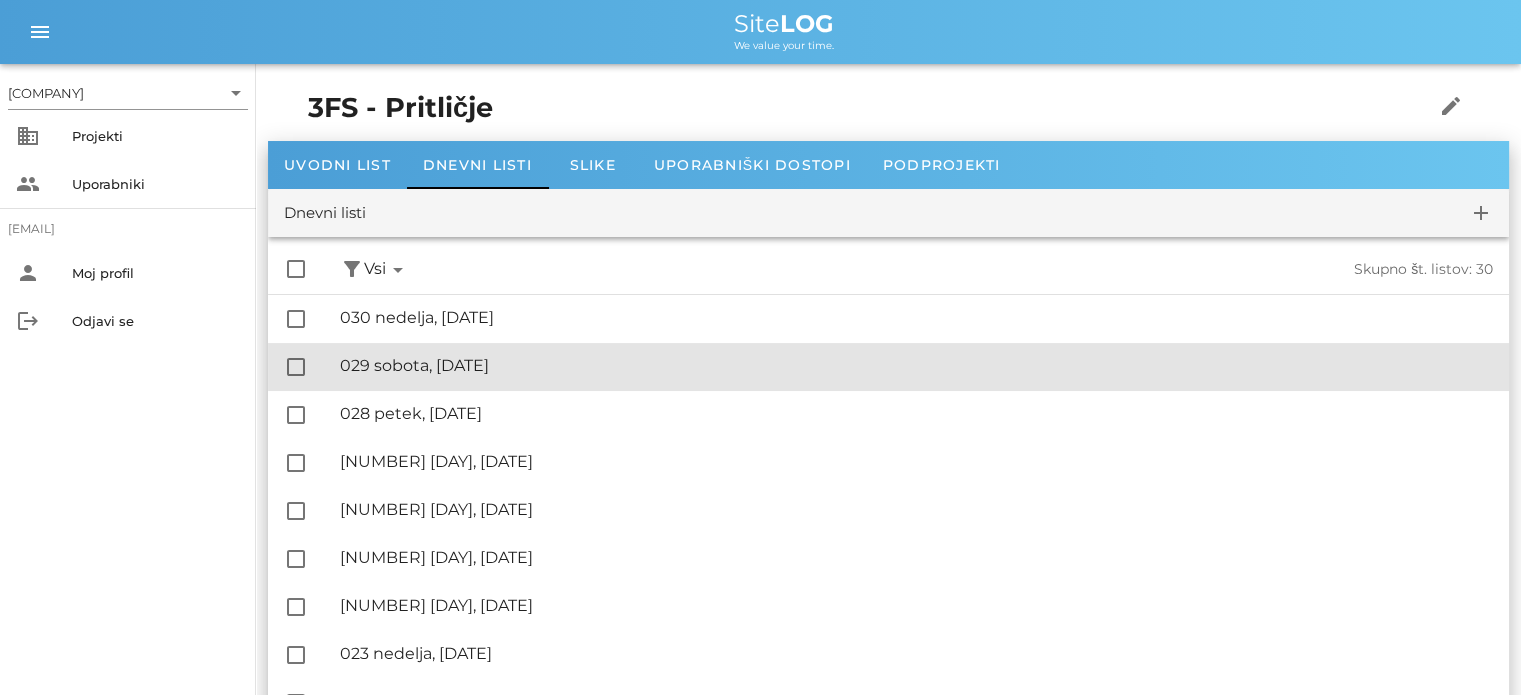 click on "🔏  [NUMBER] [DAY], [DATE]" at bounding box center (916, 365) 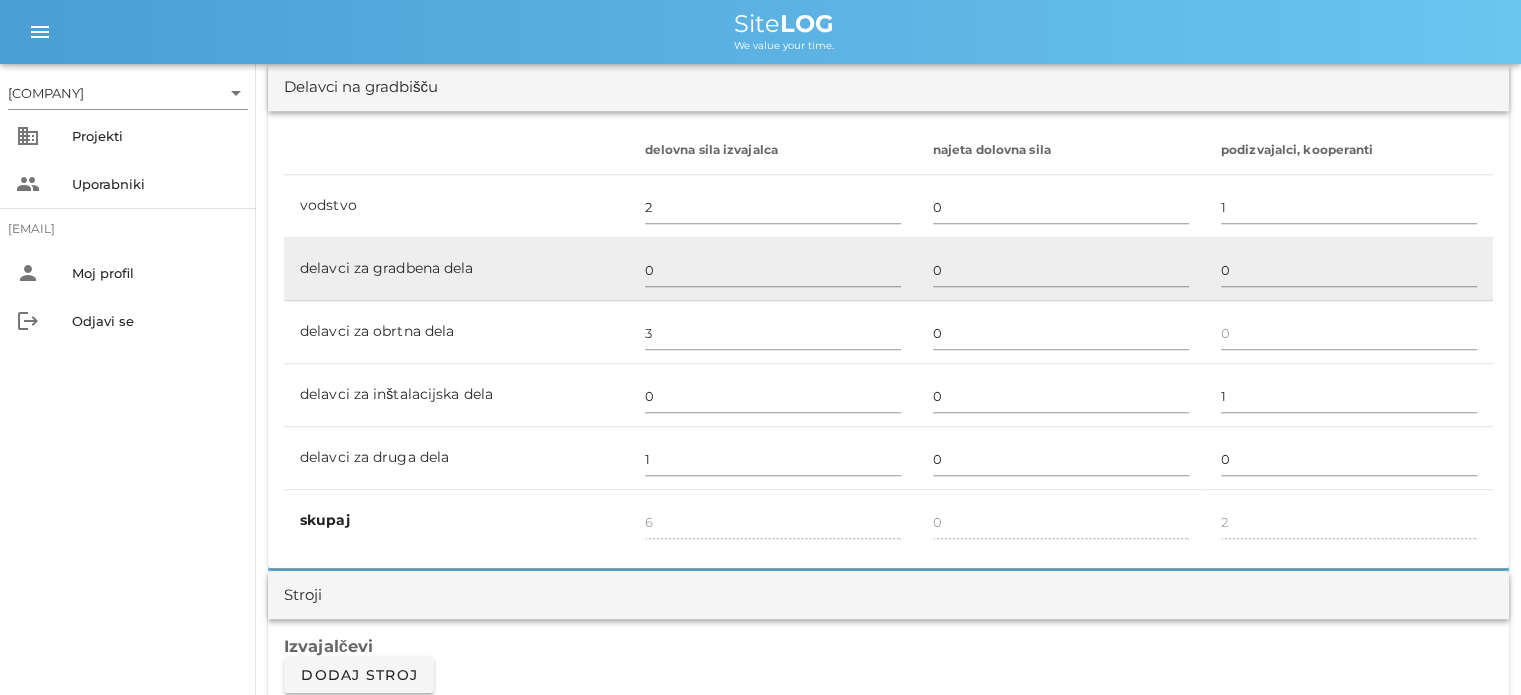 scroll, scrollTop: 1300, scrollLeft: 0, axis: vertical 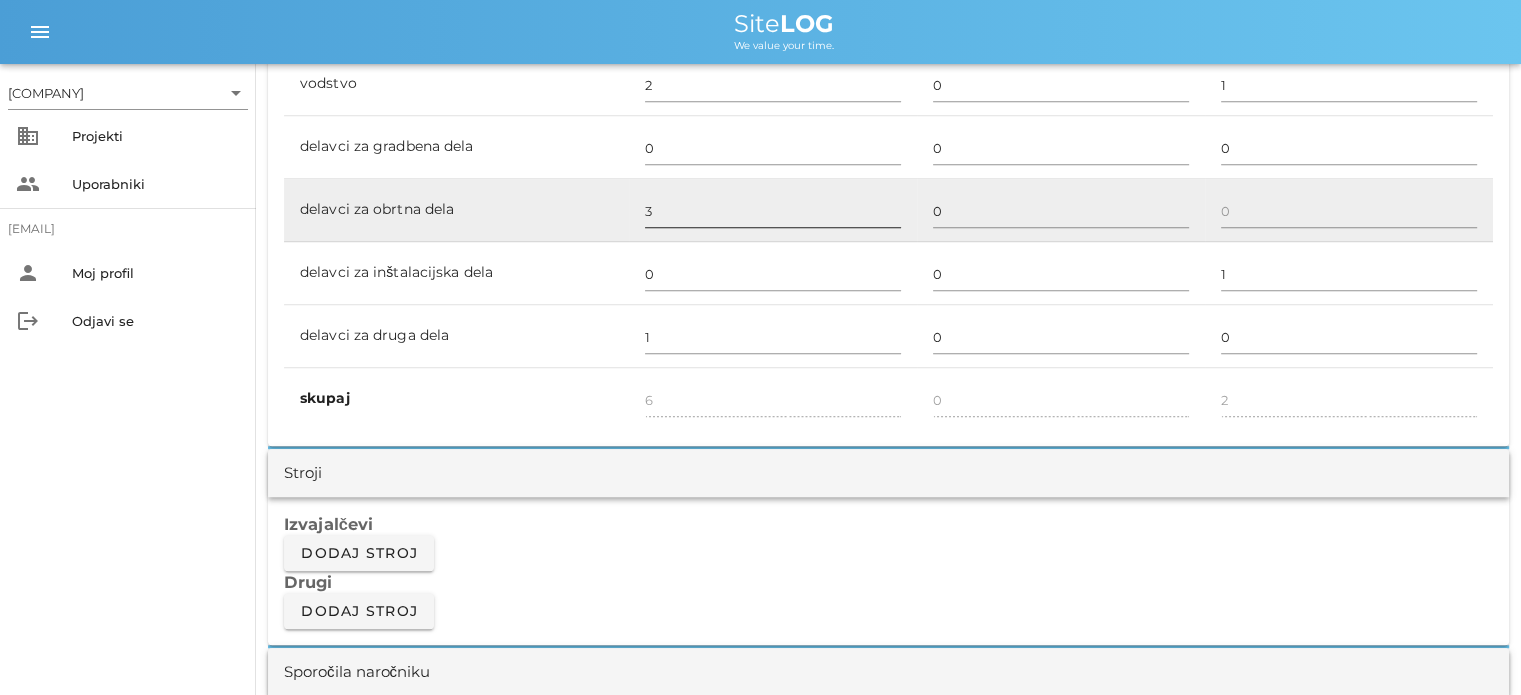 click on "3" at bounding box center (773, 211) 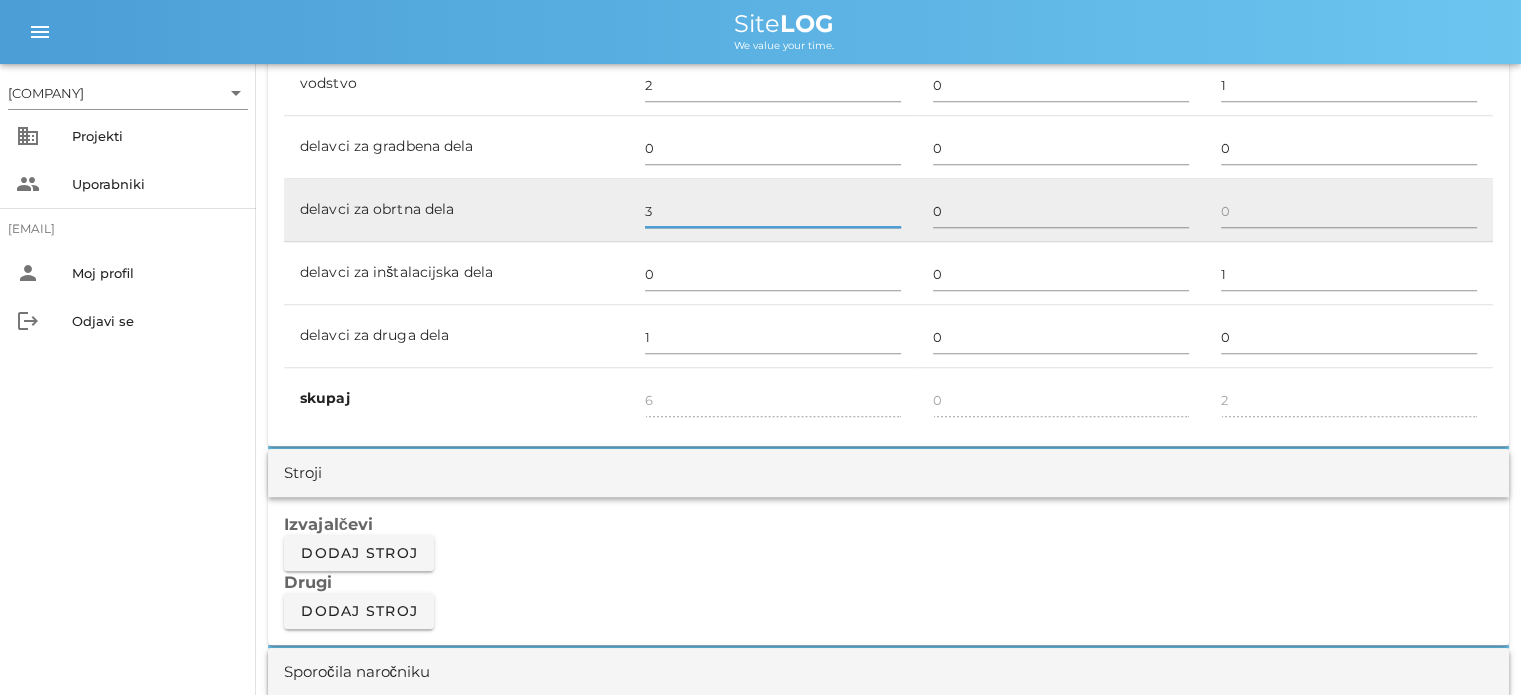 type on "1" 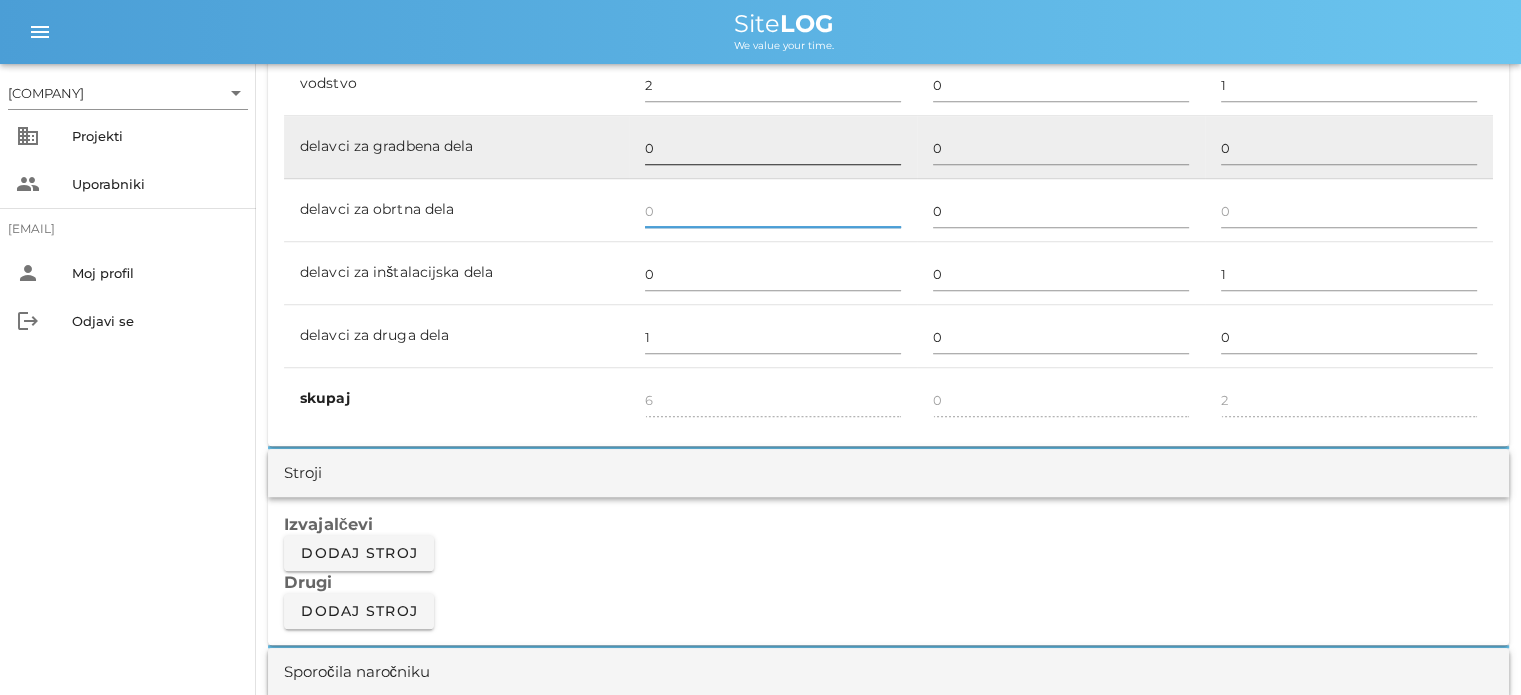 type 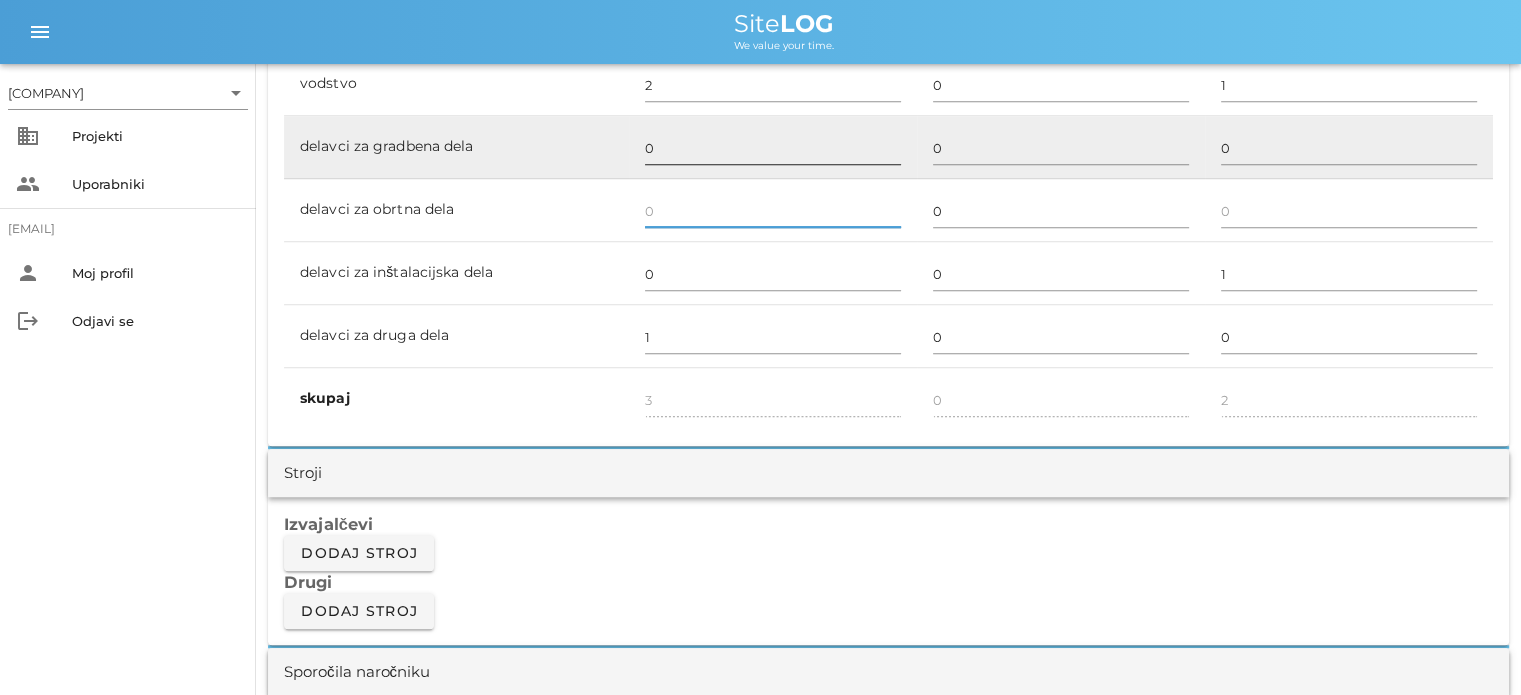 click on "0" at bounding box center (773, 148) 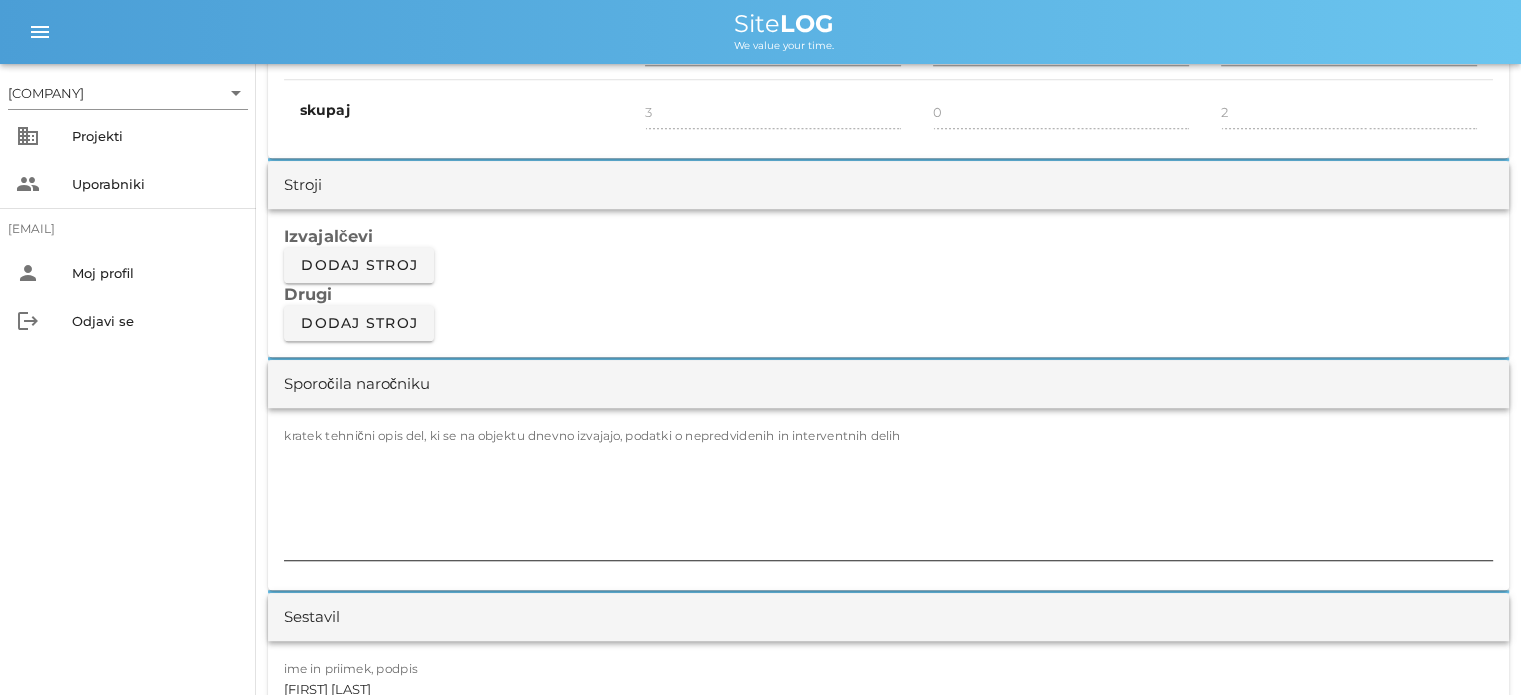 scroll, scrollTop: 1600, scrollLeft: 0, axis: vertical 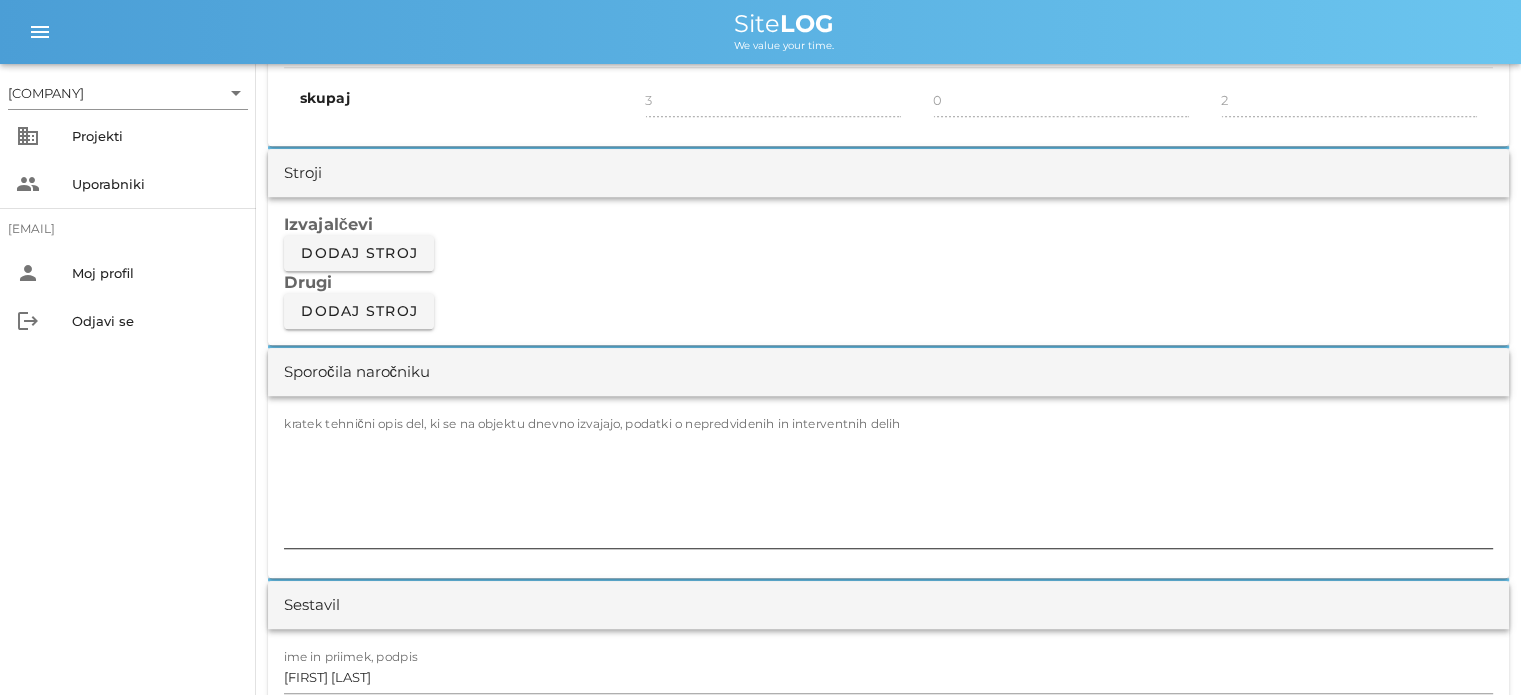 type on "1" 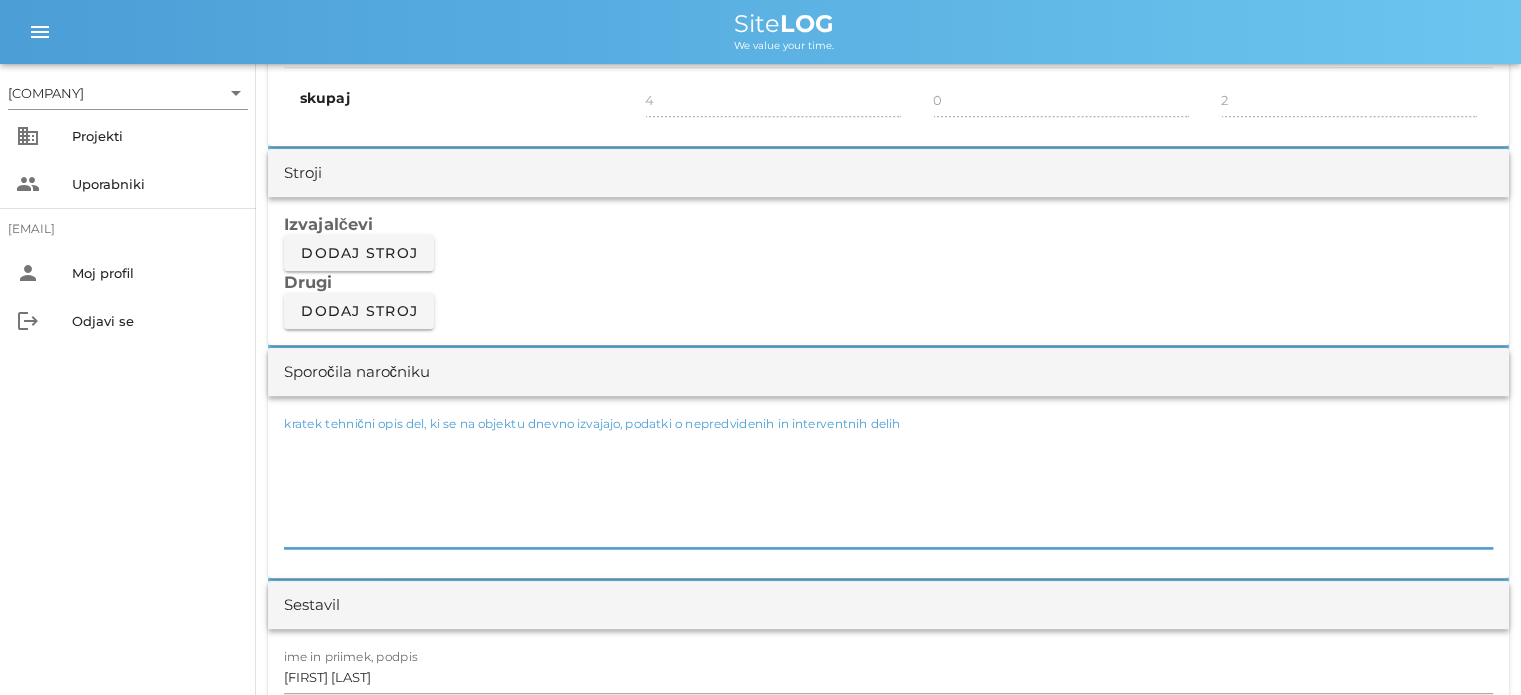 click on "kratek tehnični opis del, ki se na objektu dnevno izvajajo, podatki o nepredvidenih in interventnih delih" at bounding box center [888, 488] 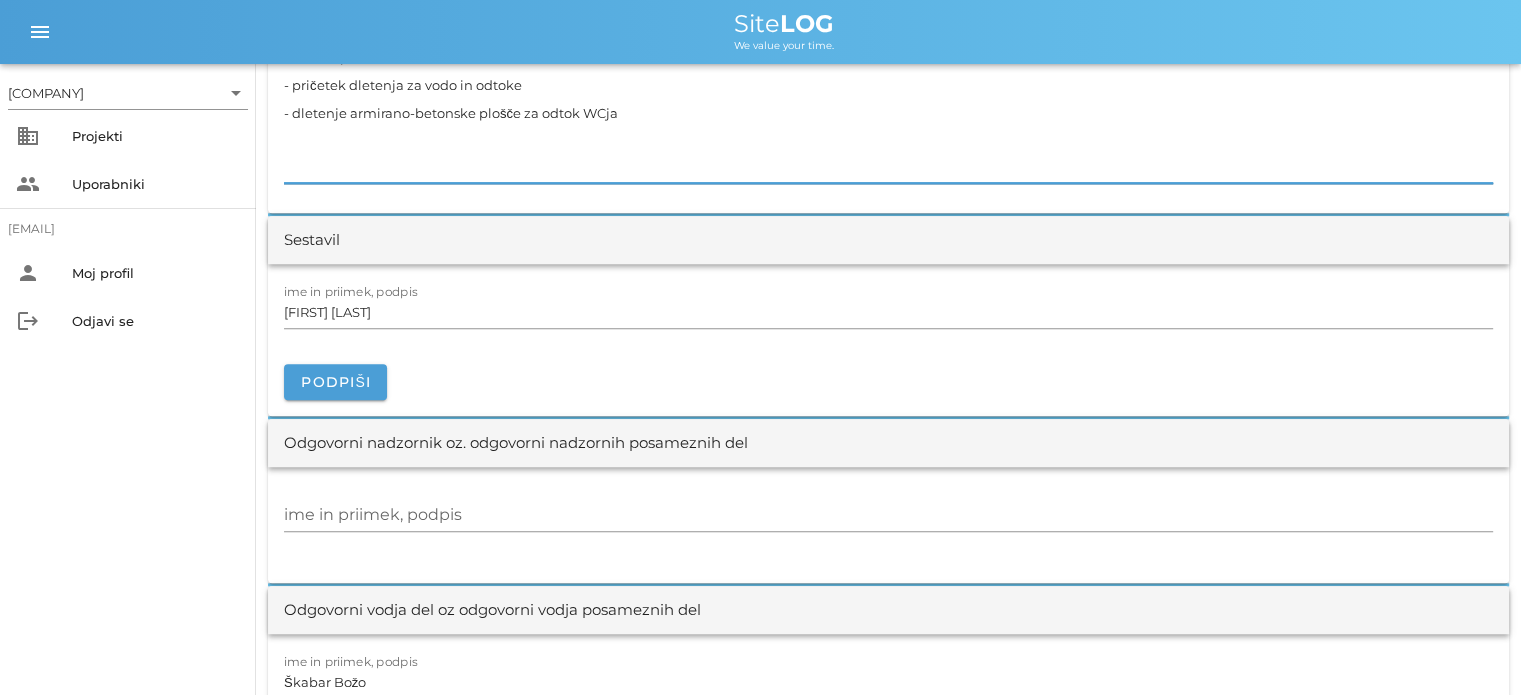 scroll, scrollTop: 1904, scrollLeft: 0, axis: vertical 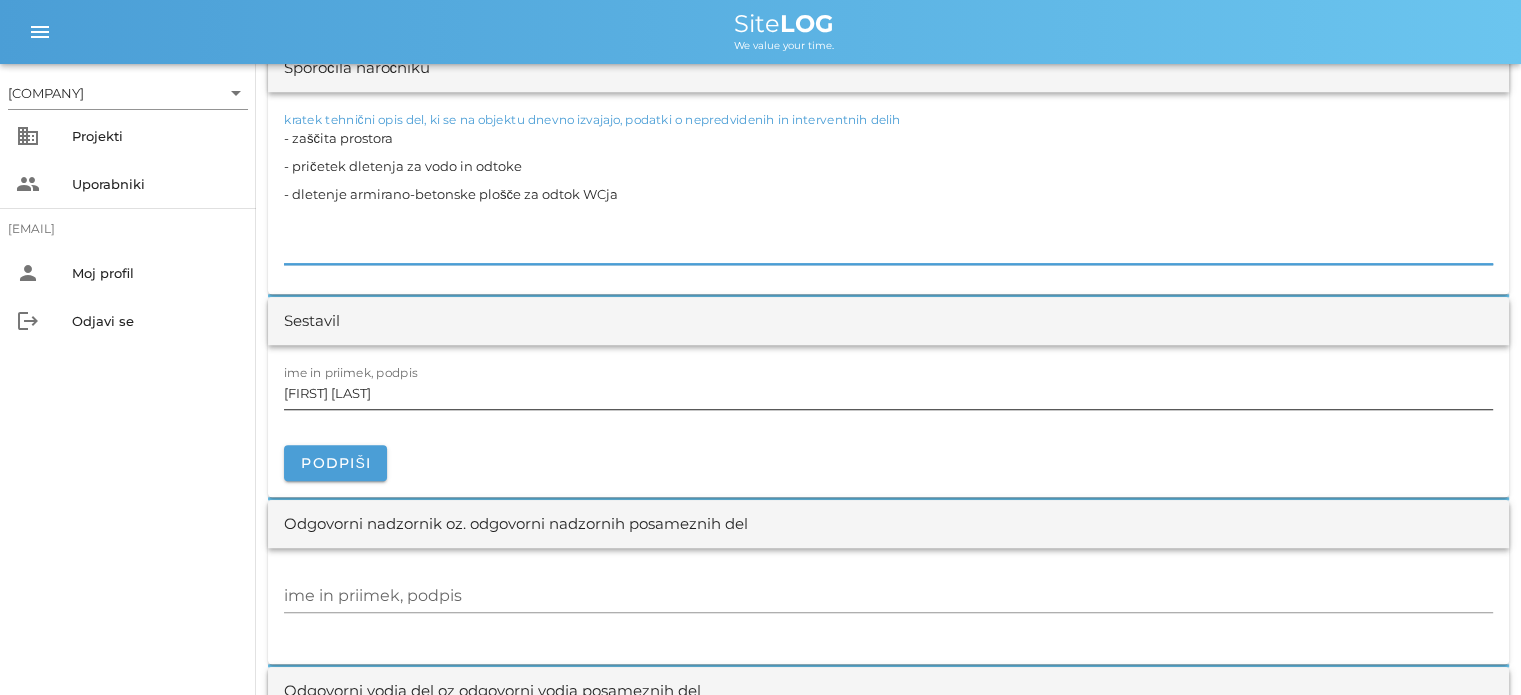 type on "- zaščita prostora
- pričetek dletenja za vodo in odtoke
- dletenje armirano-betonske plošče za odtok WCja" 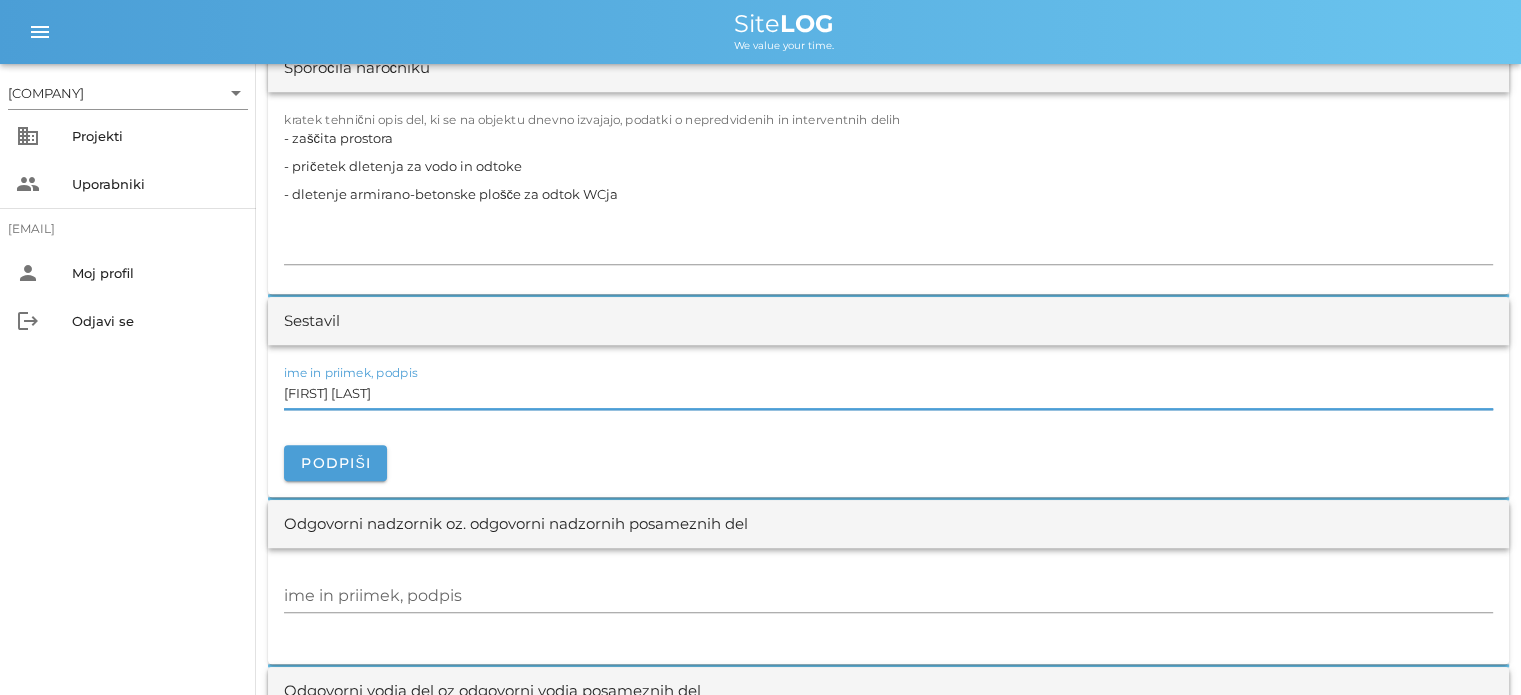 drag, startPoint x: 387, startPoint y: 402, endPoint x: 283, endPoint y: 395, distance: 104.23531 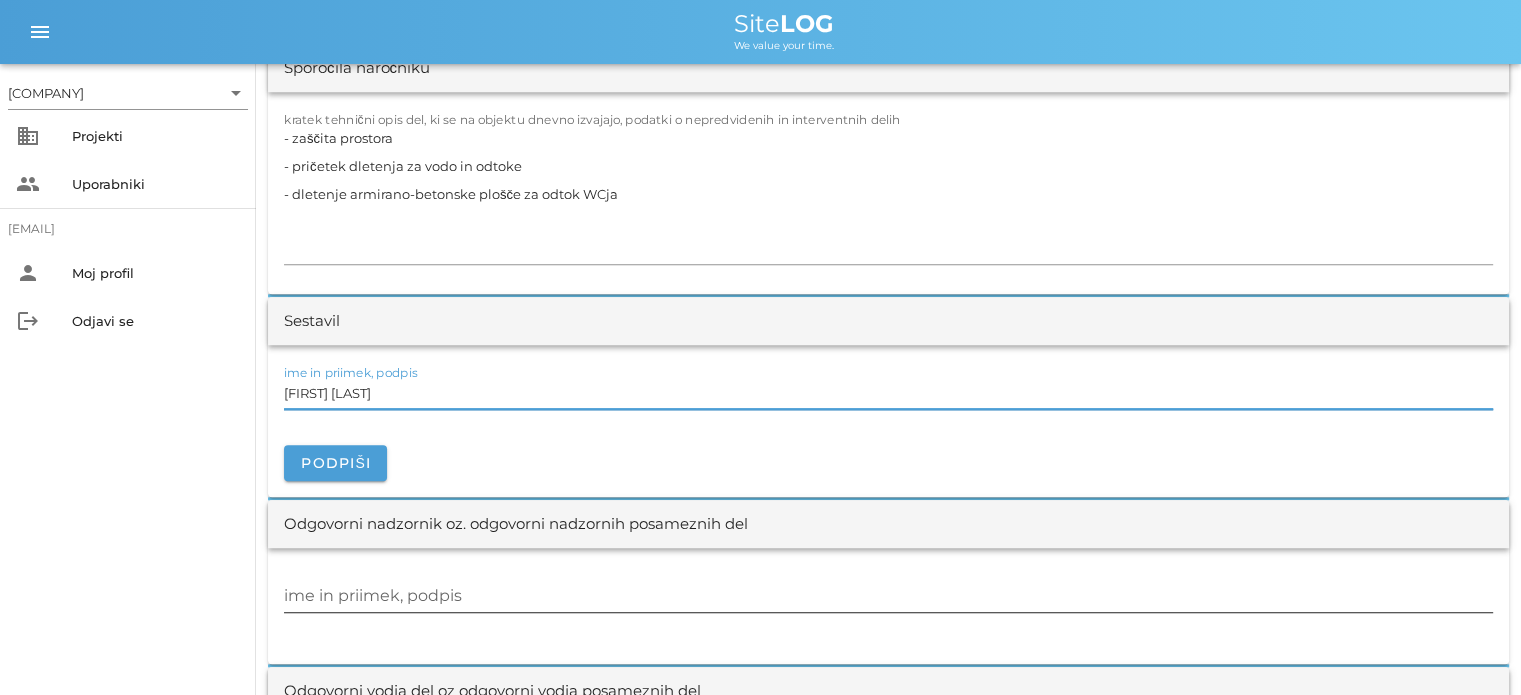 type on "[FIRST] [LAST]" 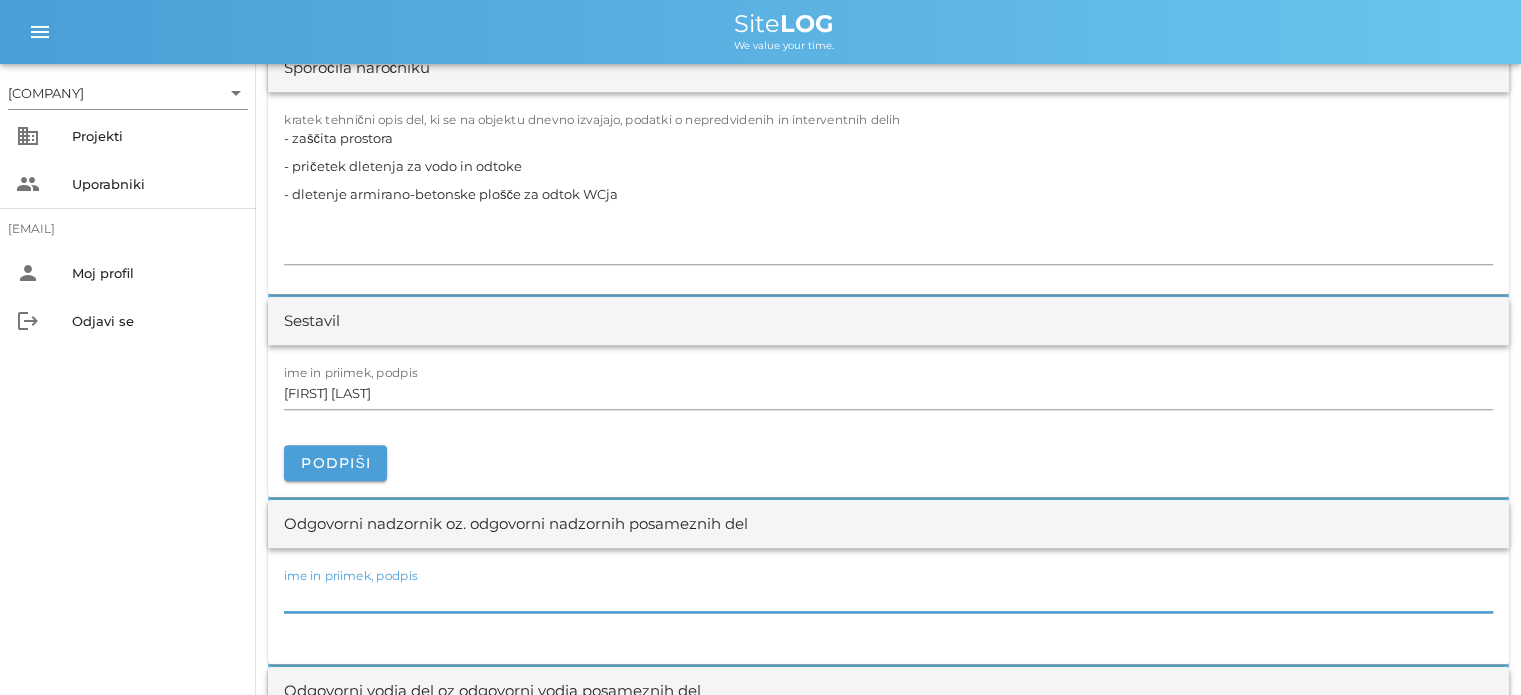 click on "ime in priimek, podpis" at bounding box center [888, 596] 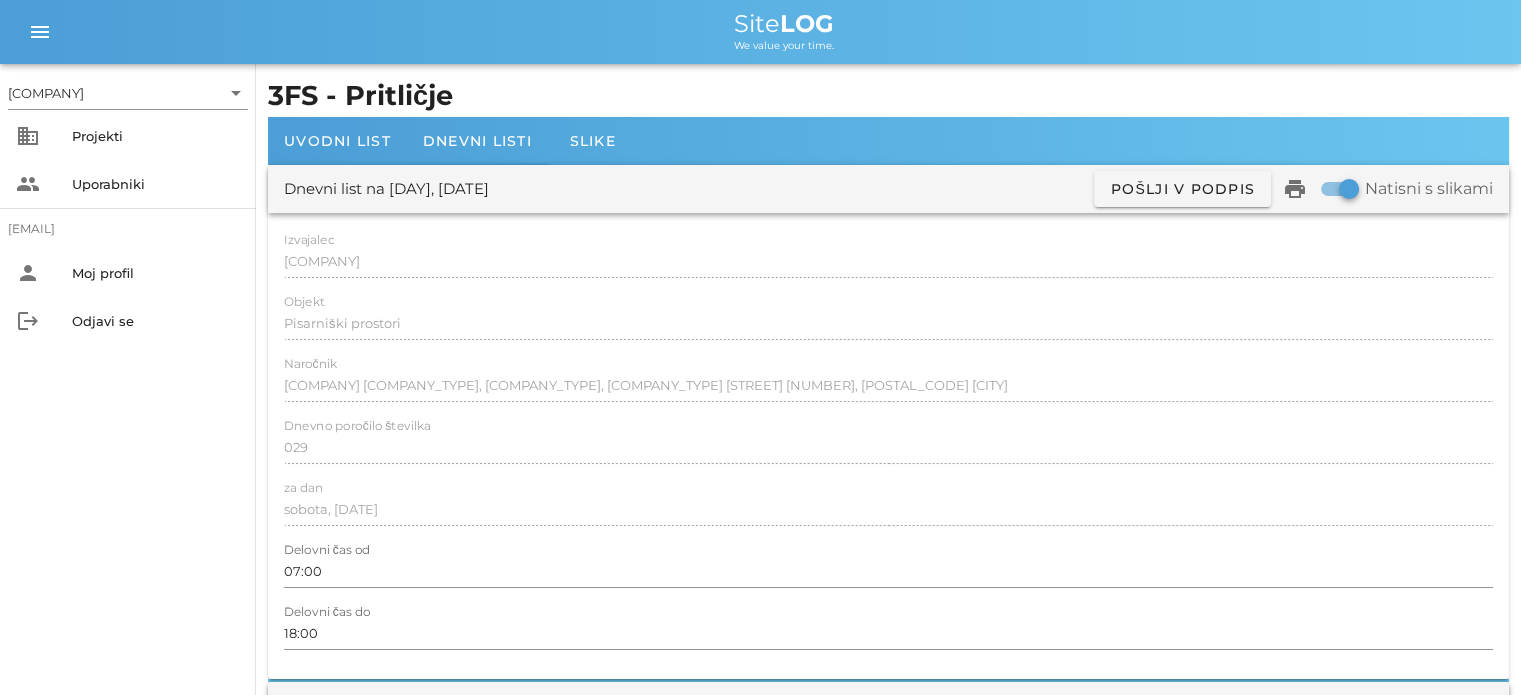 scroll, scrollTop: 0, scrollLeft: 0, axis: both 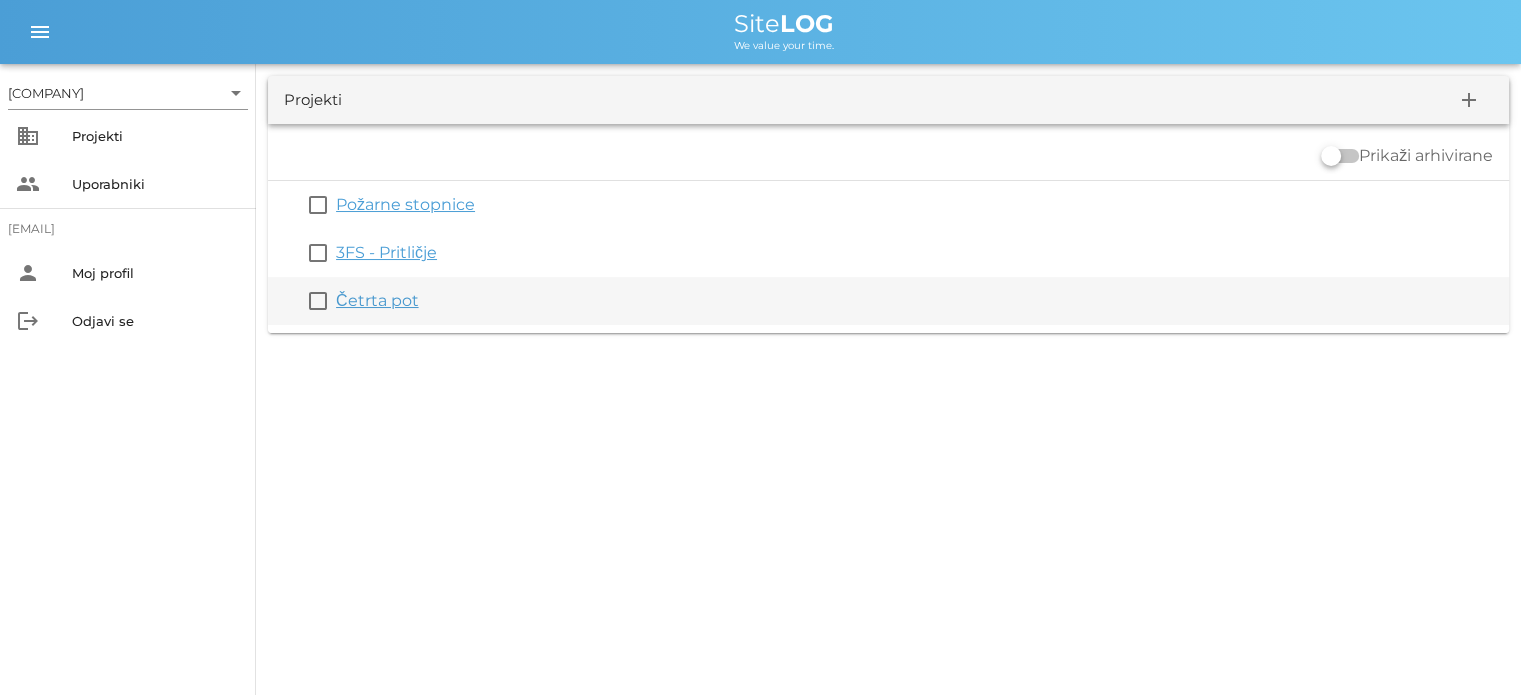click on "Četrta pot" at bounding box center (377, 300) 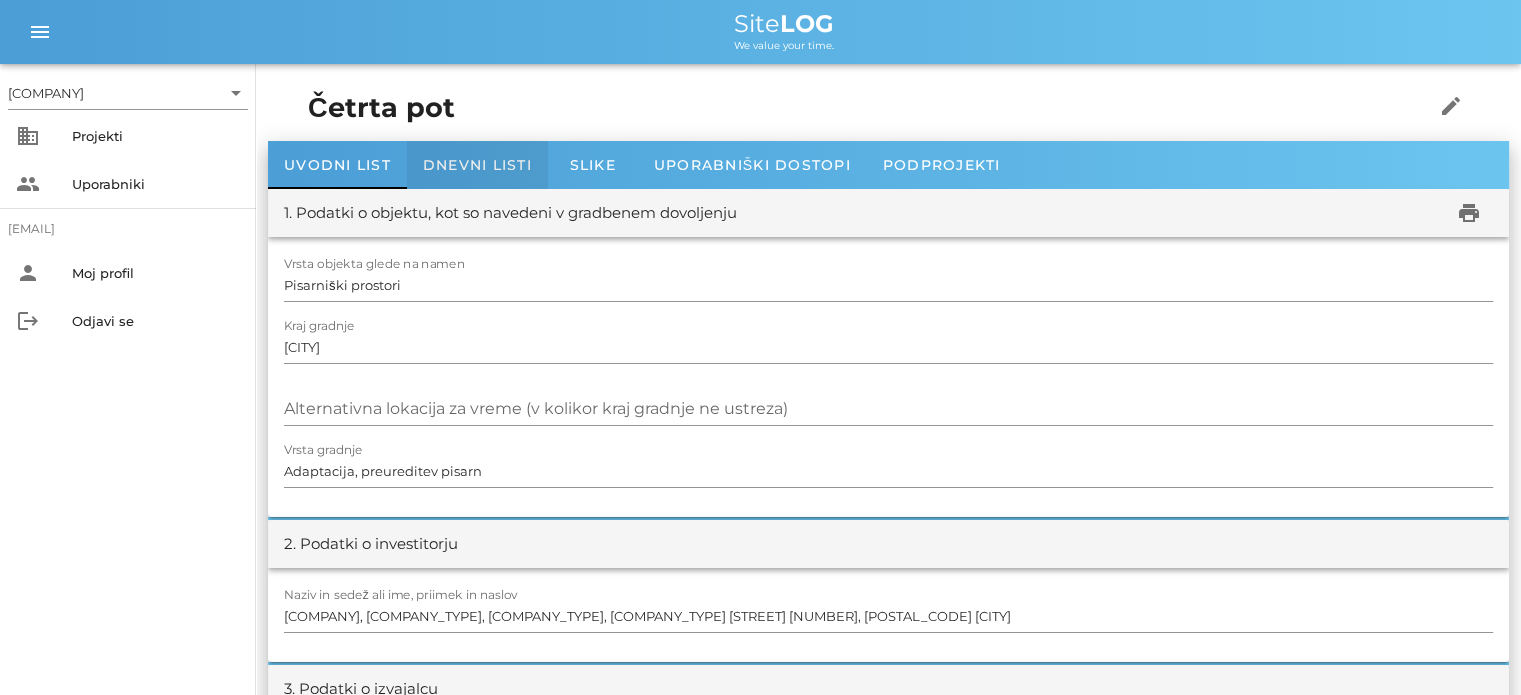 click on "Dnevni listi" at bounding box center (477, 165) 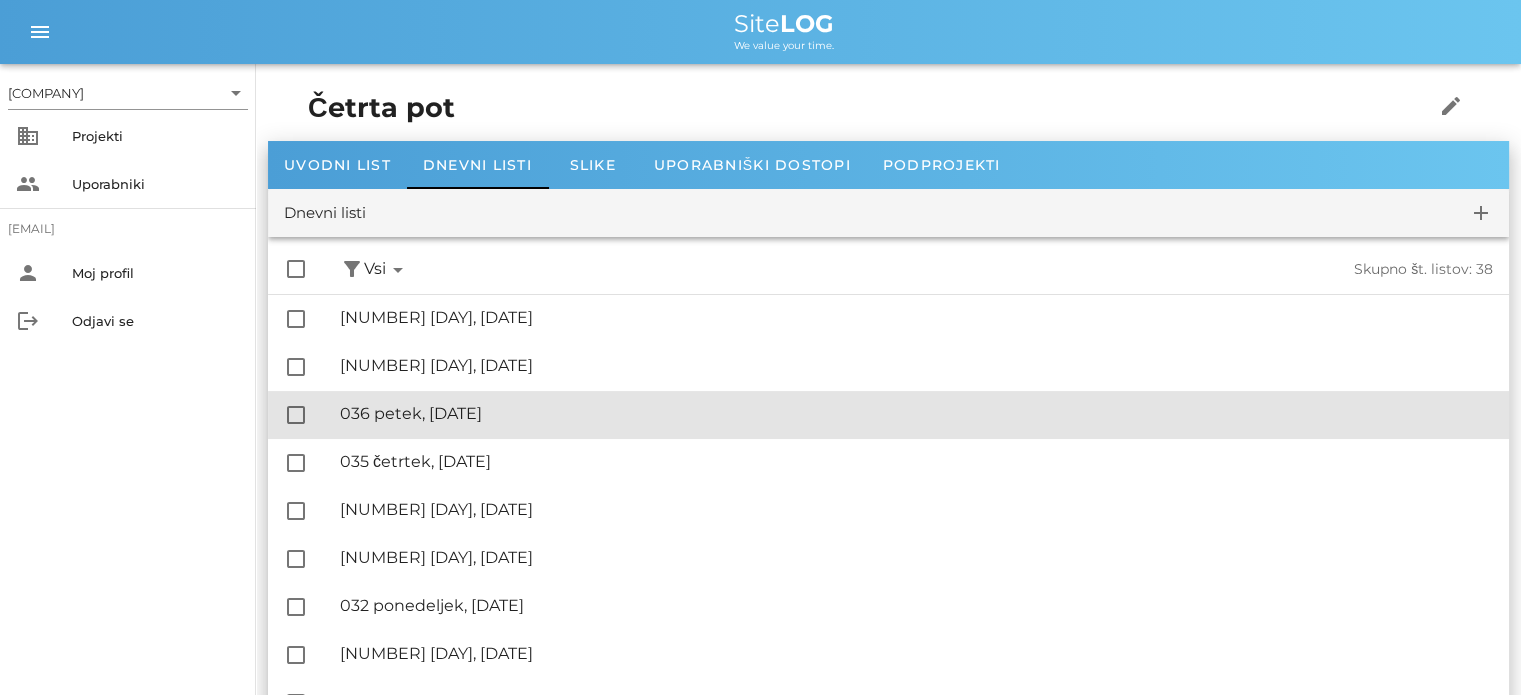 click on "🔏 036 petek, [DATE]" at bounding box center (916, 413) 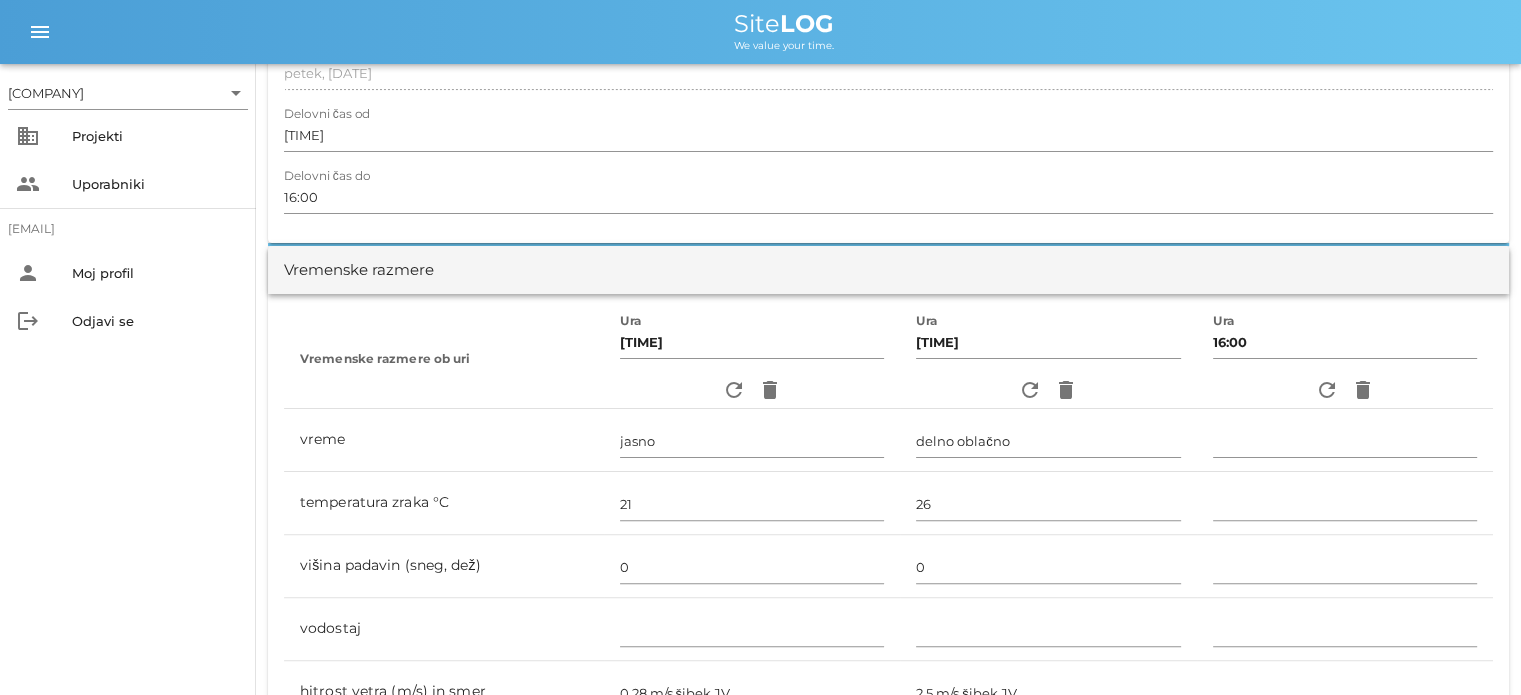 scroll, scrollTop: 0, scrollLeft: 0, axis: both 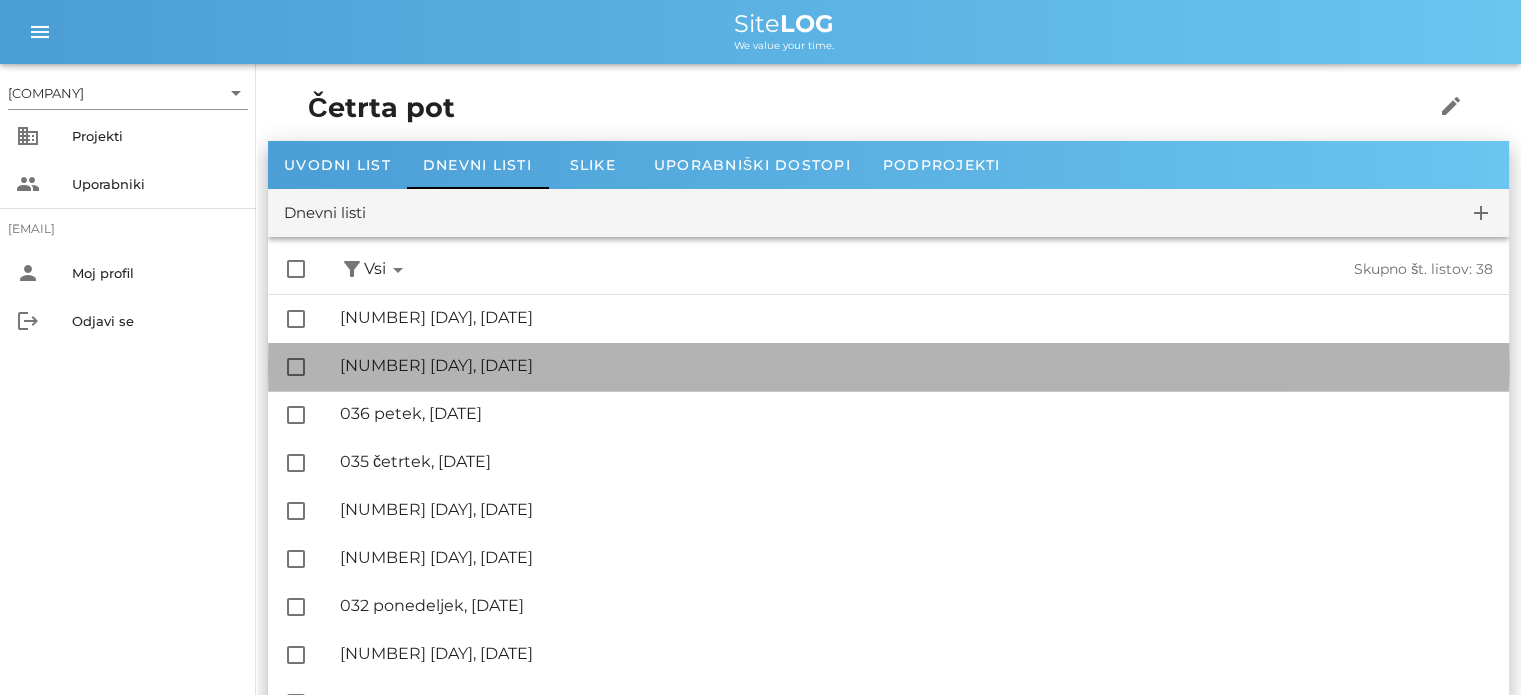 click on "🔏  [NUMBER] [DAY], [DATE]" at bounding box center [916, 365] 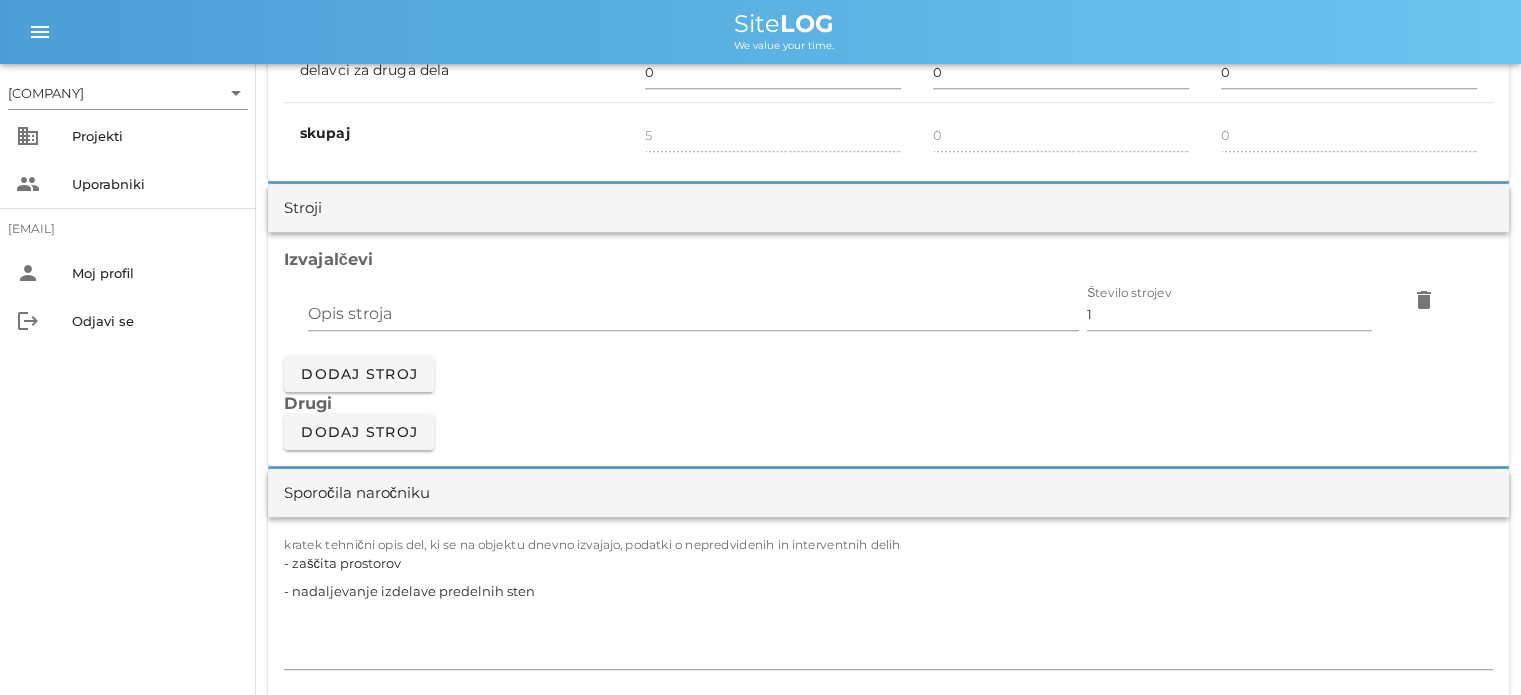 scroll, scrollTop: 1700, scrollLeft: 0, axis: vertical 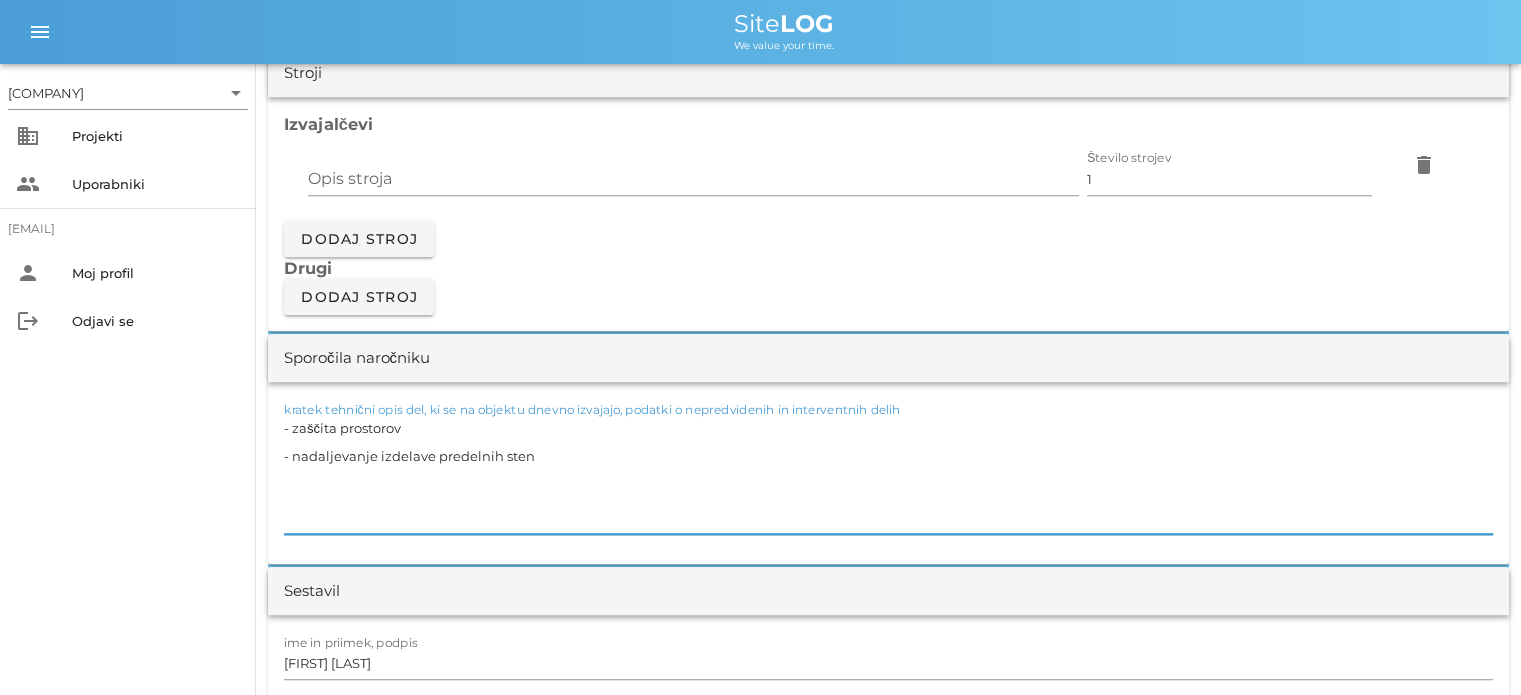 drag, startPoint x: 469, startPoint y: 459, endPoint x: 255, endPoint y: 415, distance: 218.47655 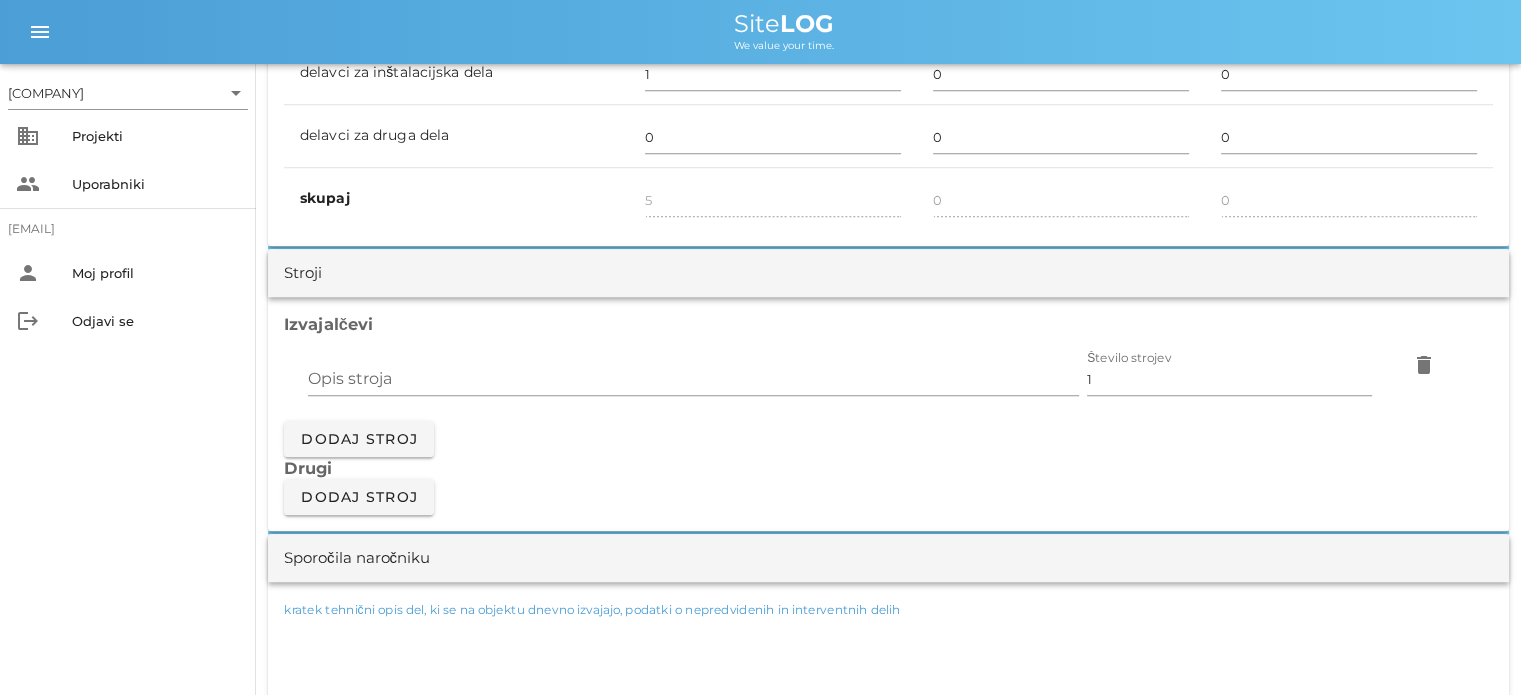 scroll, scrollTop: 1800, scrollLeft: 0, axis: vertical 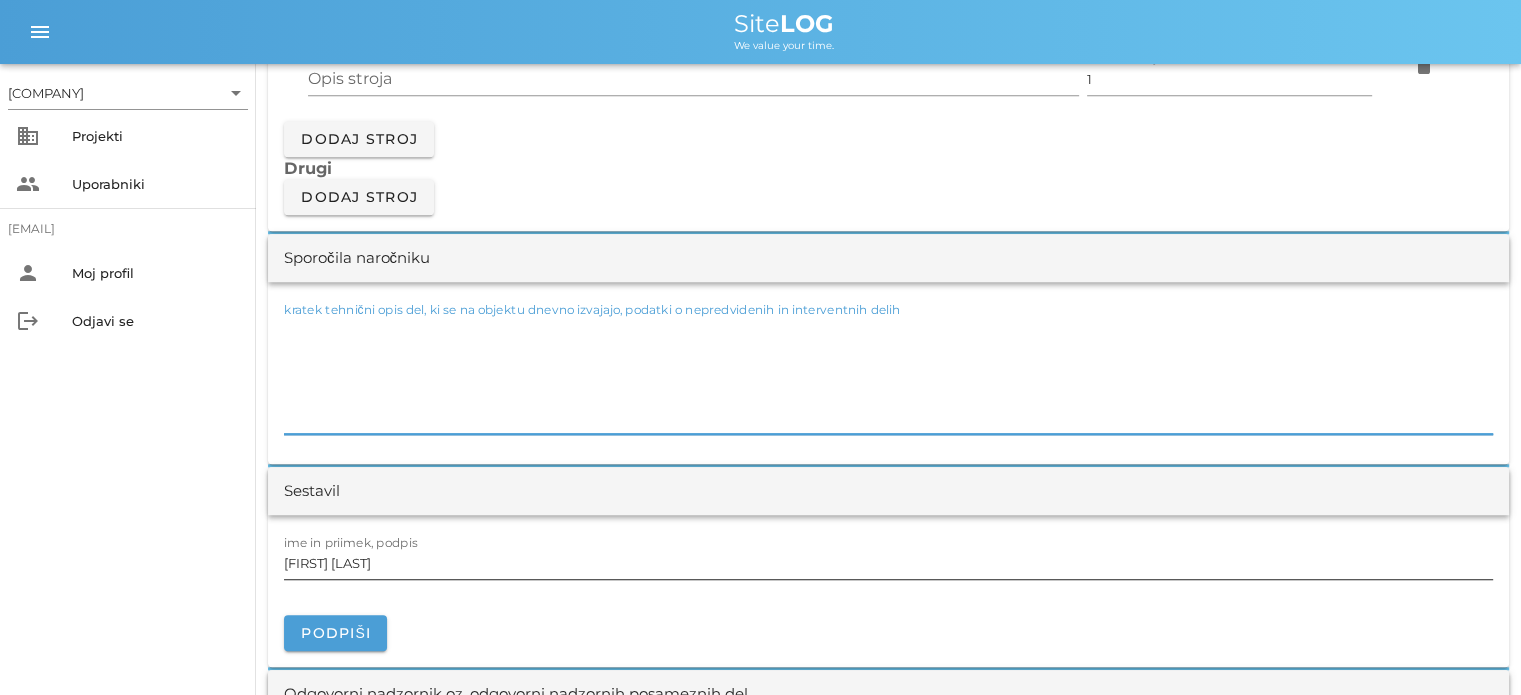 type 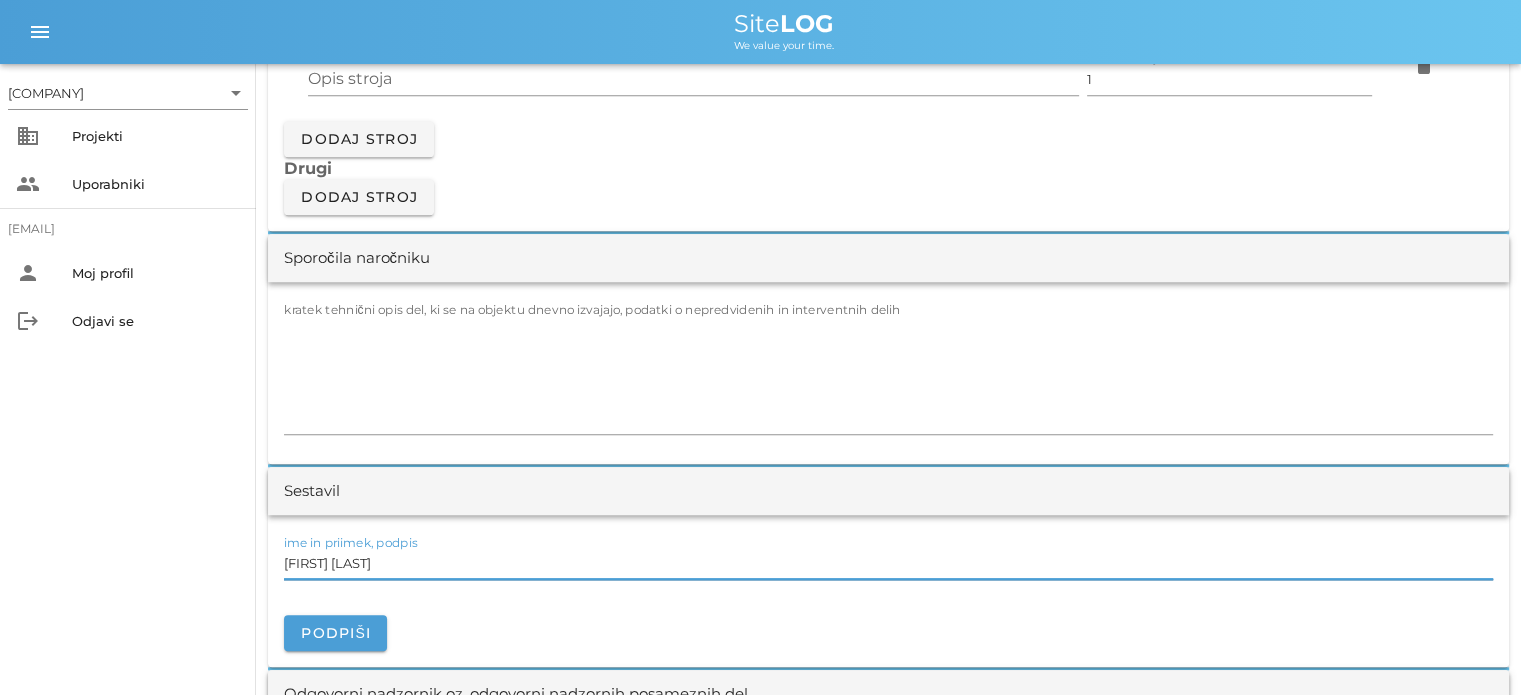 click on "[FIRST] [LAST]" at bounding box center (888, 563) 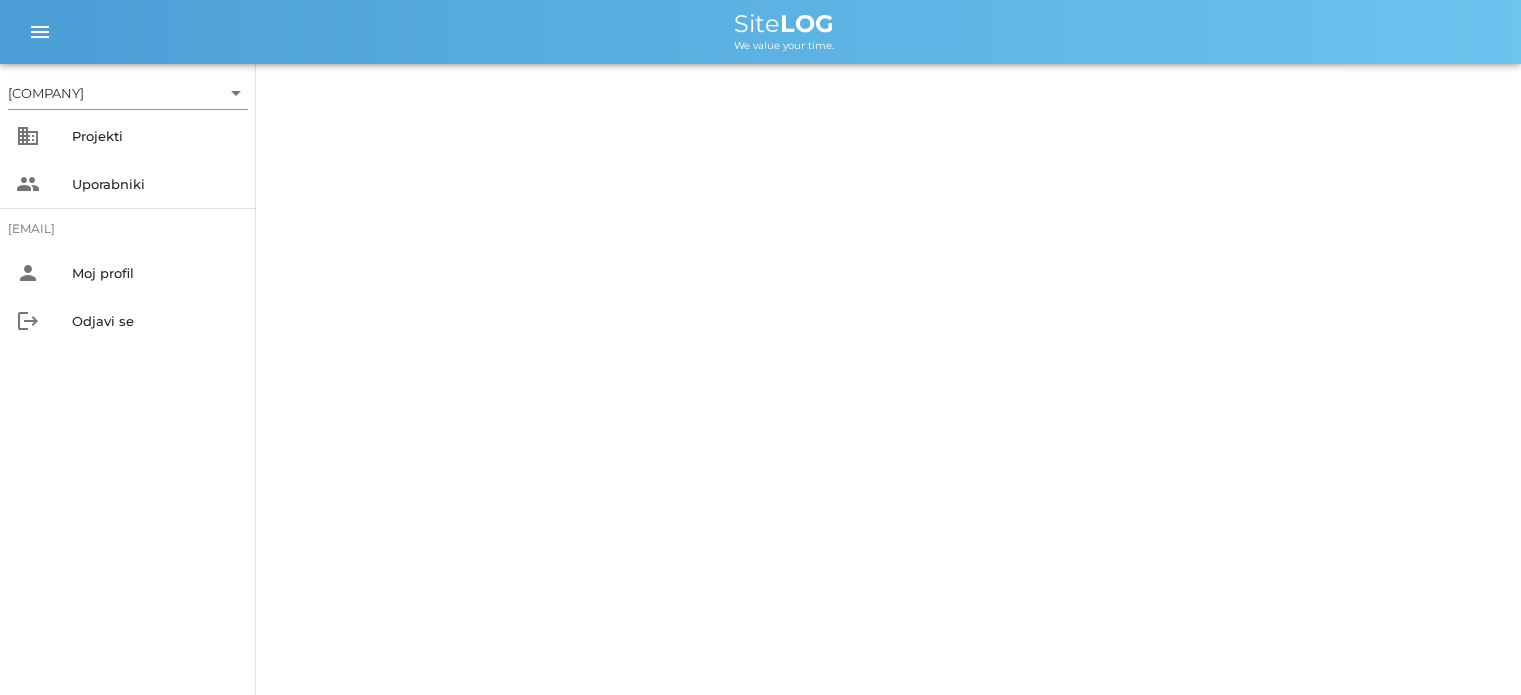 scroll, scrollTop: 0, scrollLeft: 0, axis: both 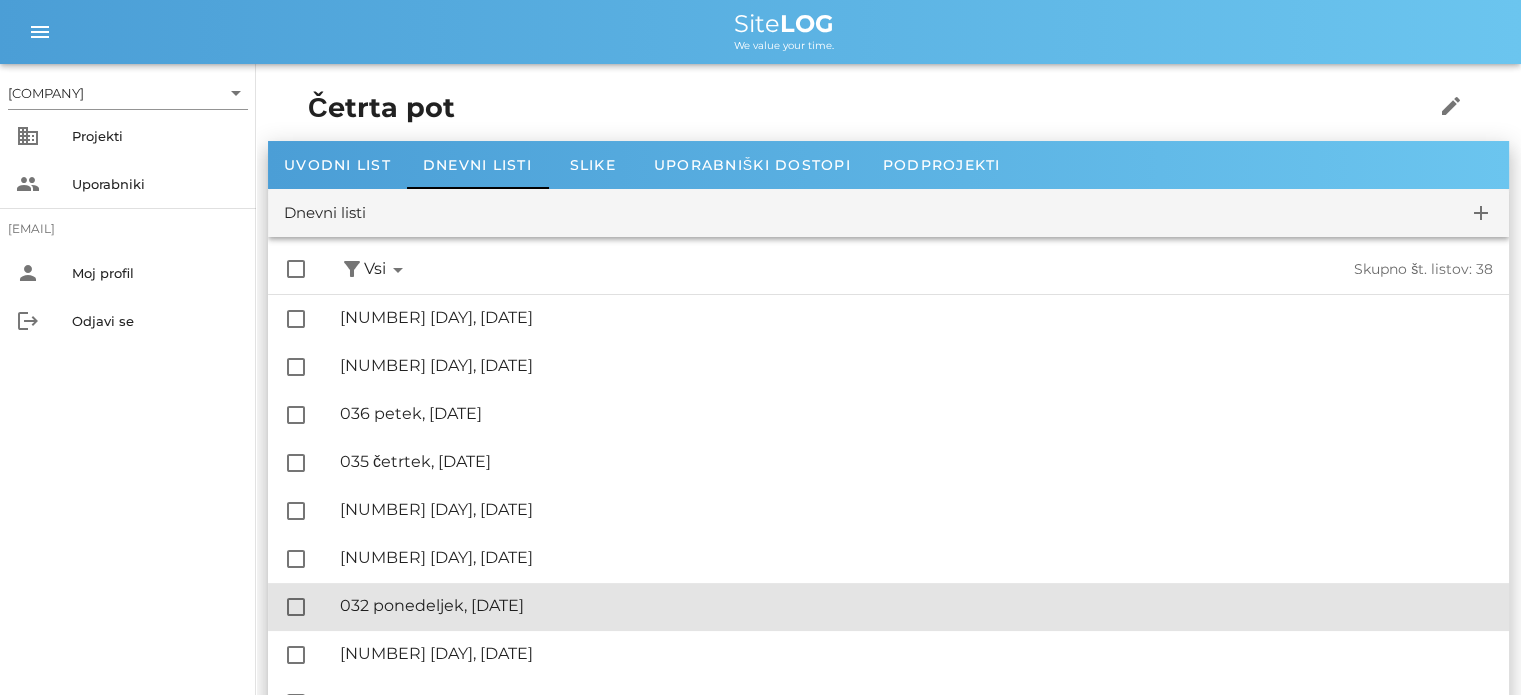 click on "🔏  [NUMBER] [DAY], [DATE]" at bounding box center (916, 605) 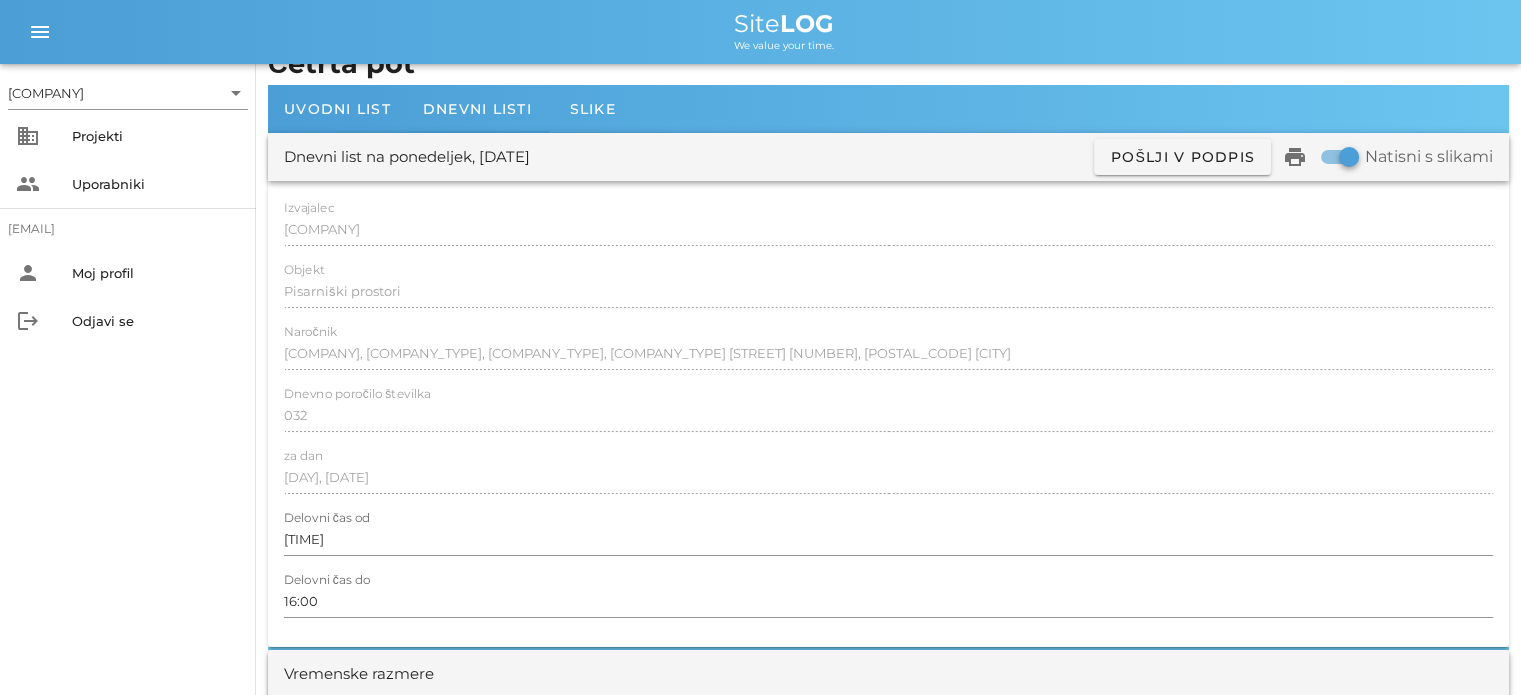 scroll, scrollTop: 0, scrollLeft: 0, axis: both 